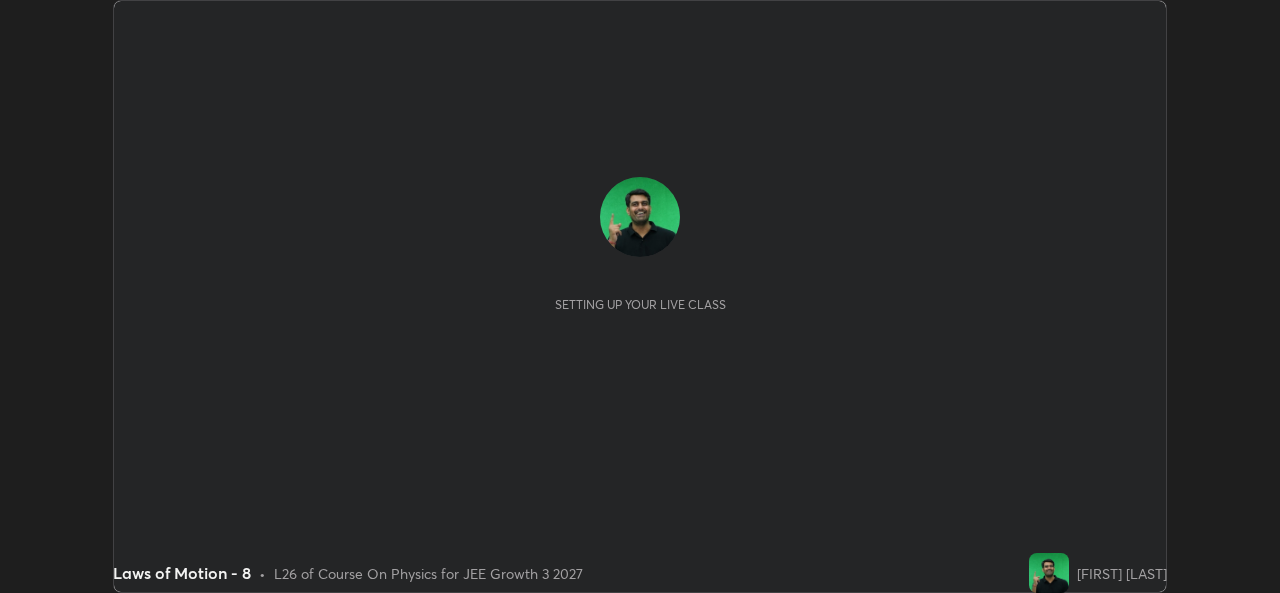 scroll, scrollTop: 0, scrollLeft: 0, axis: both 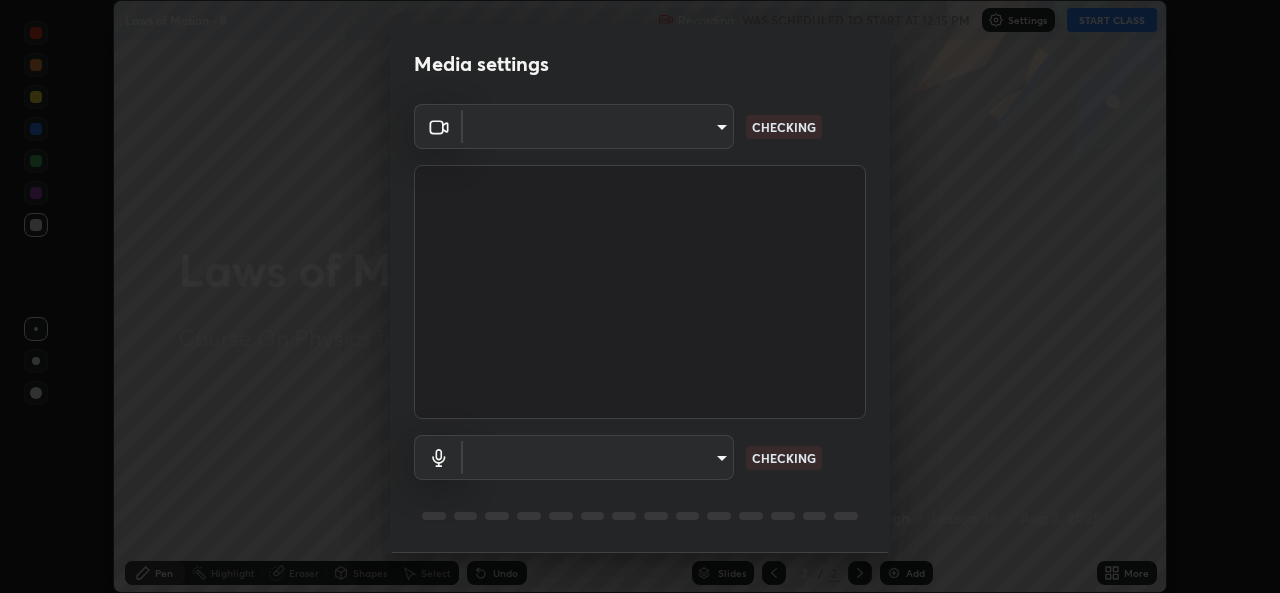 type on "b83fcbaa5aa05f3d9abd7ba45b5566f5f8b9b0dc3c34ab685f1834583bd00222" 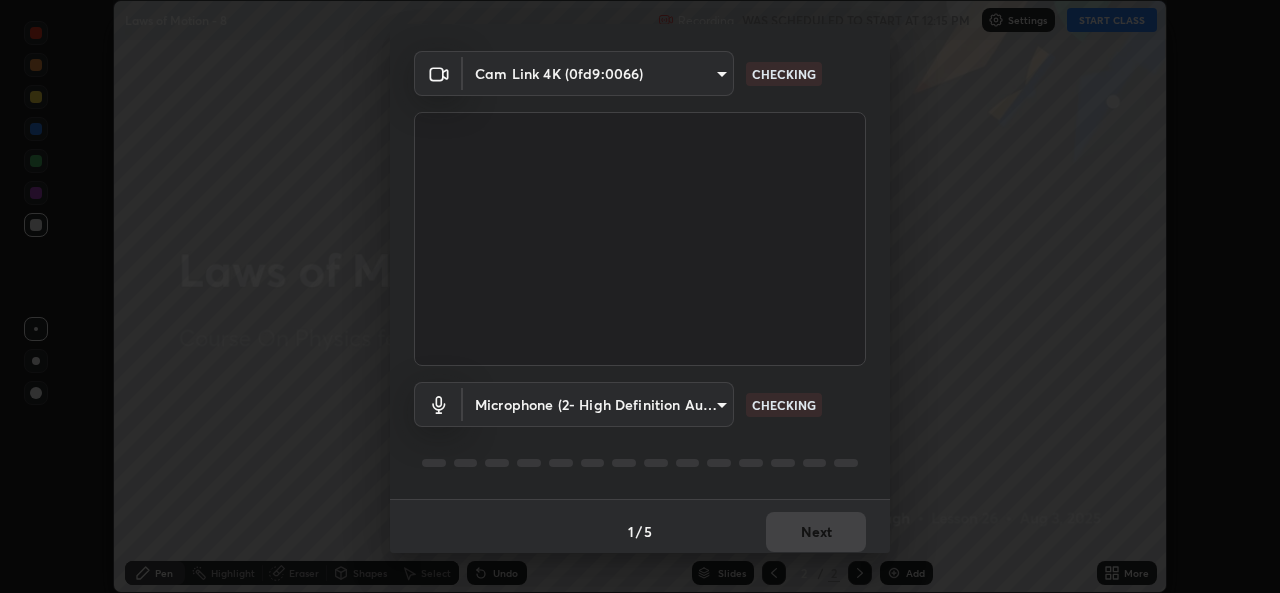 scroll, scrollTop: 63, scrollLeft: 0, axis: vertical 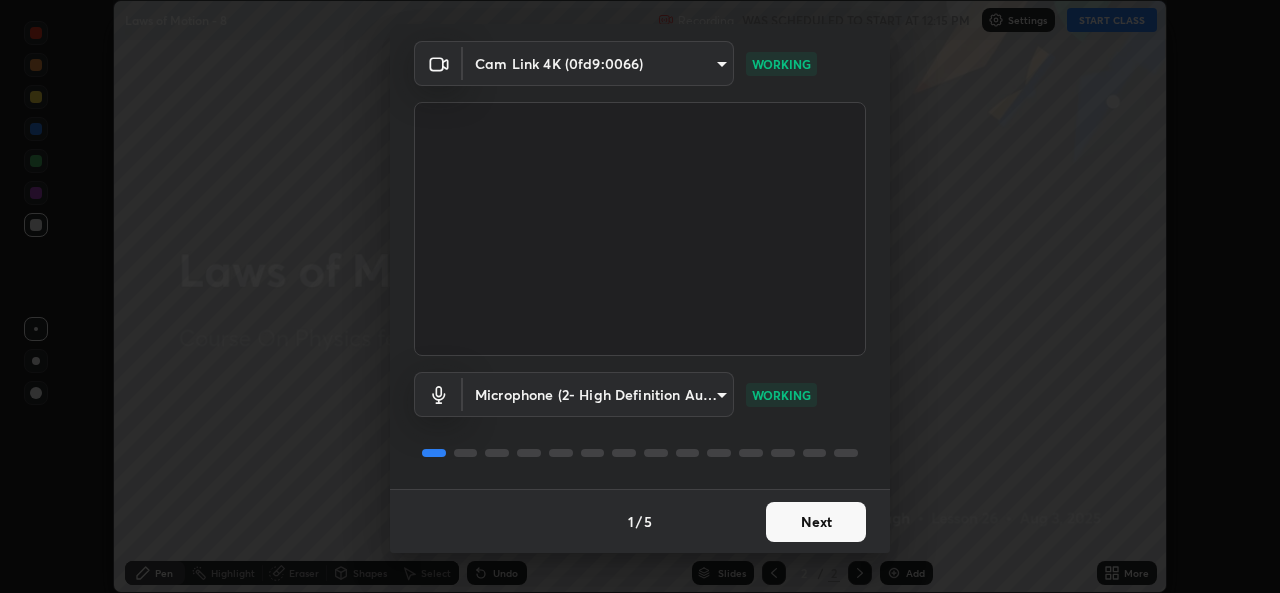 click on "Next" at bounding box center [816, 522] 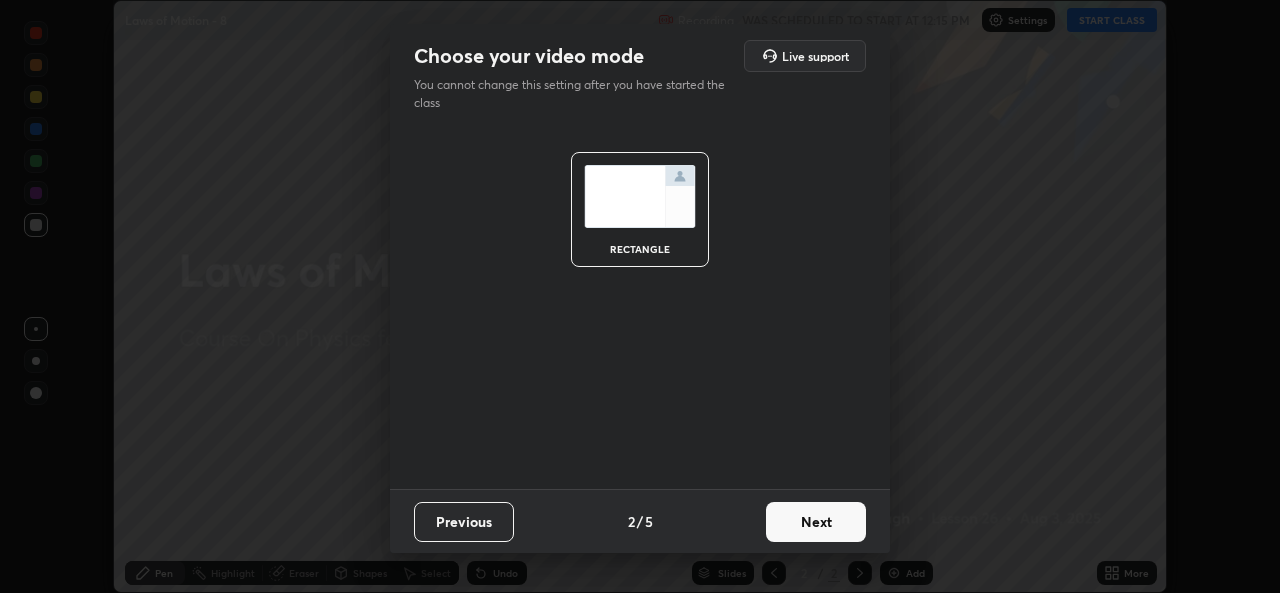 scroll, scrollTop: 0, scrollLeft: 0, axis: both 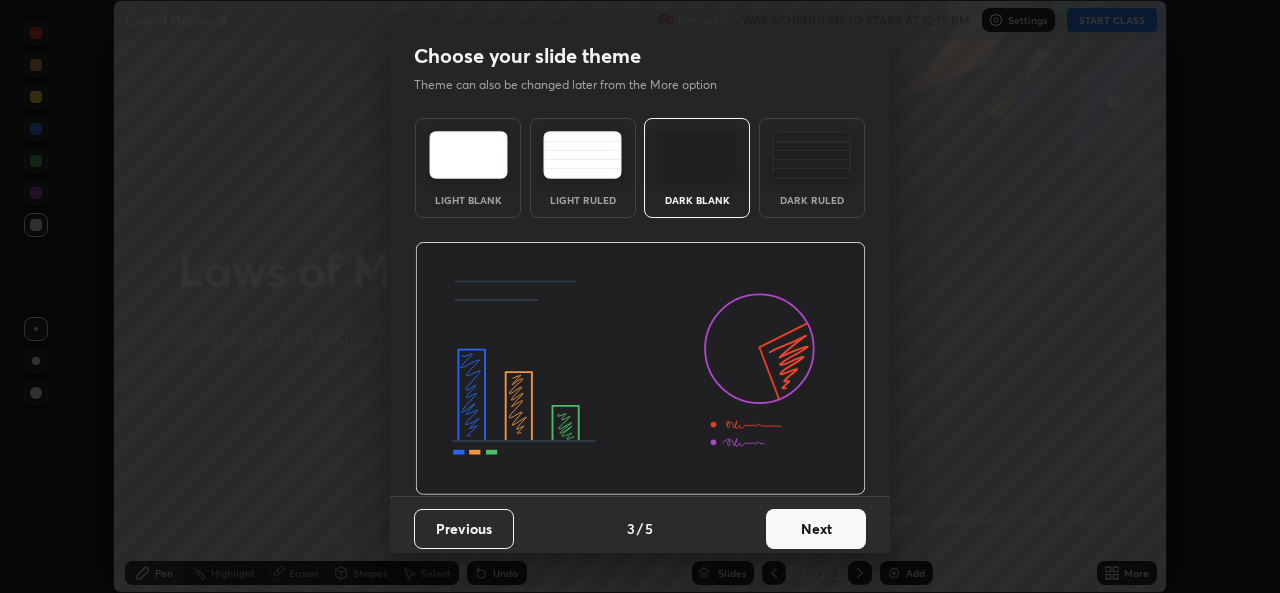 click on "Next" at bounding box center [816, 529] 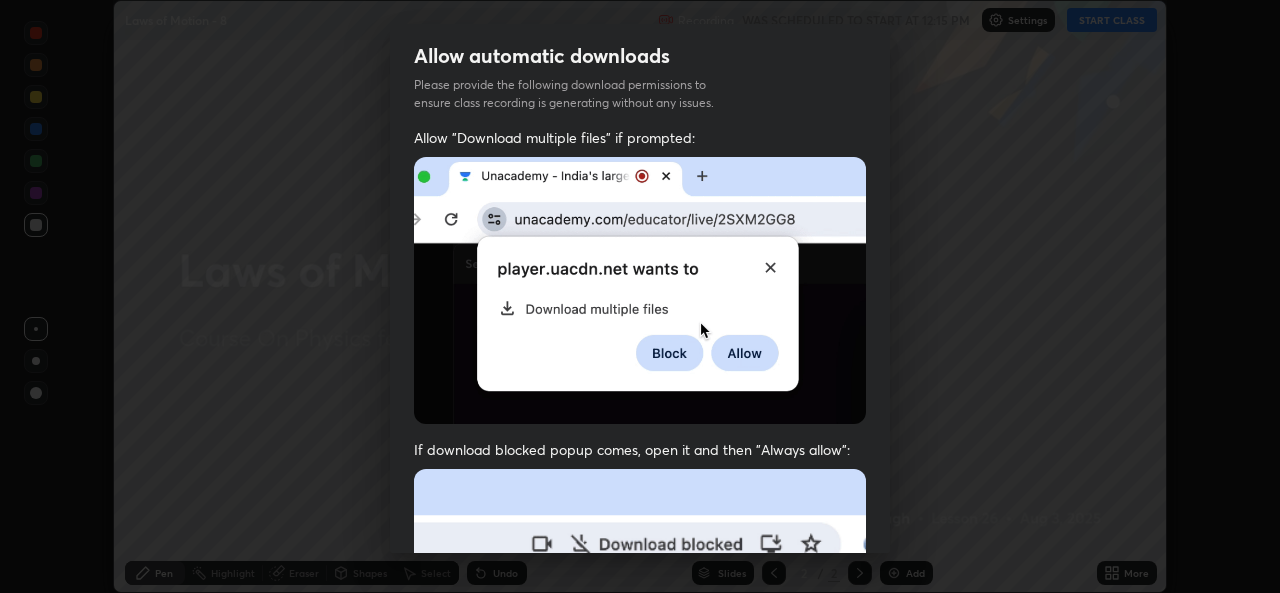 click at bounding box center [640, 687] 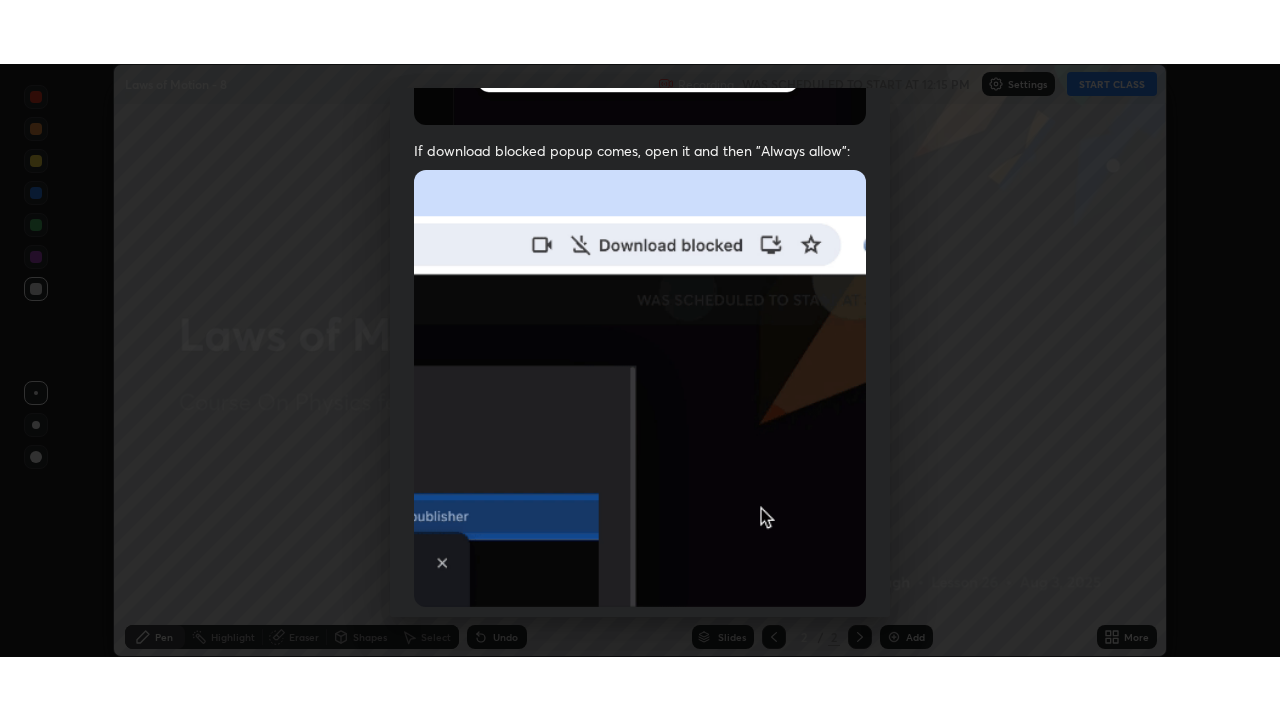 scroll, scrollTop: 471, scrollLeft: 0, axis: vertical 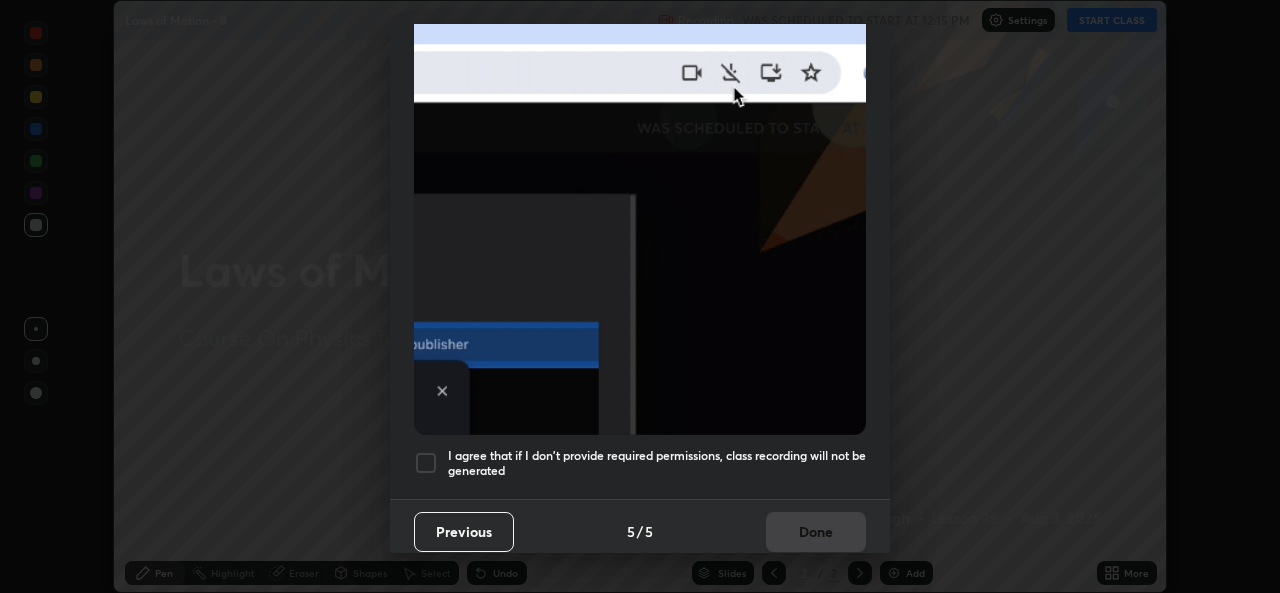 click at bounding box center [426, 463] 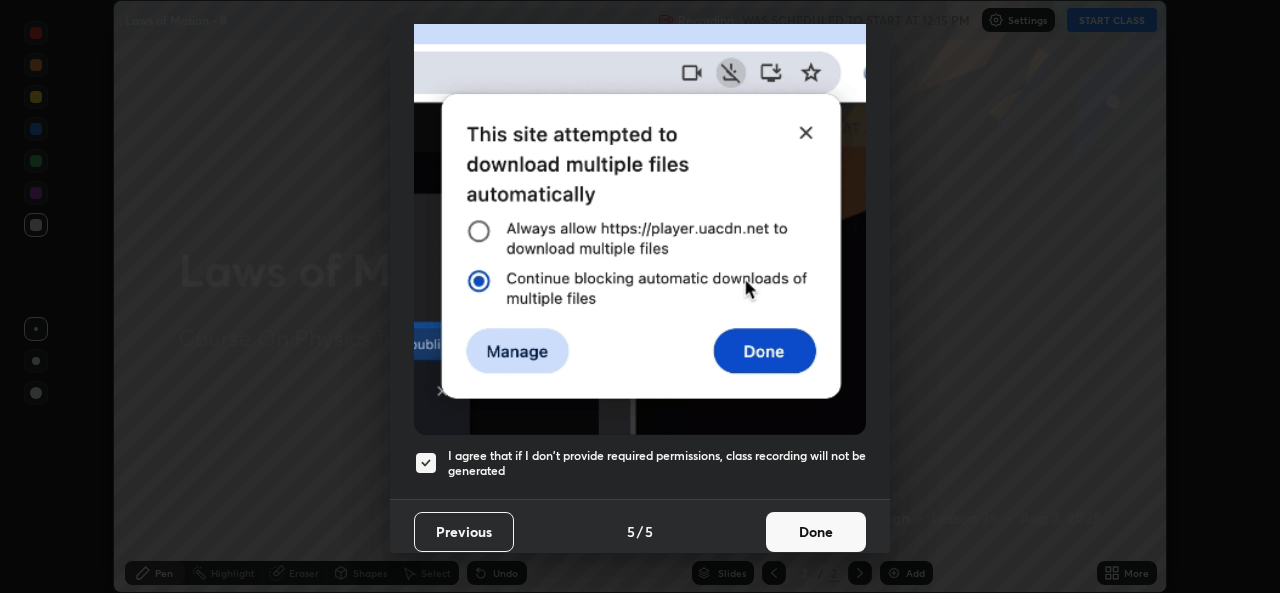 click on "Done" at bounding box center (816, 532) 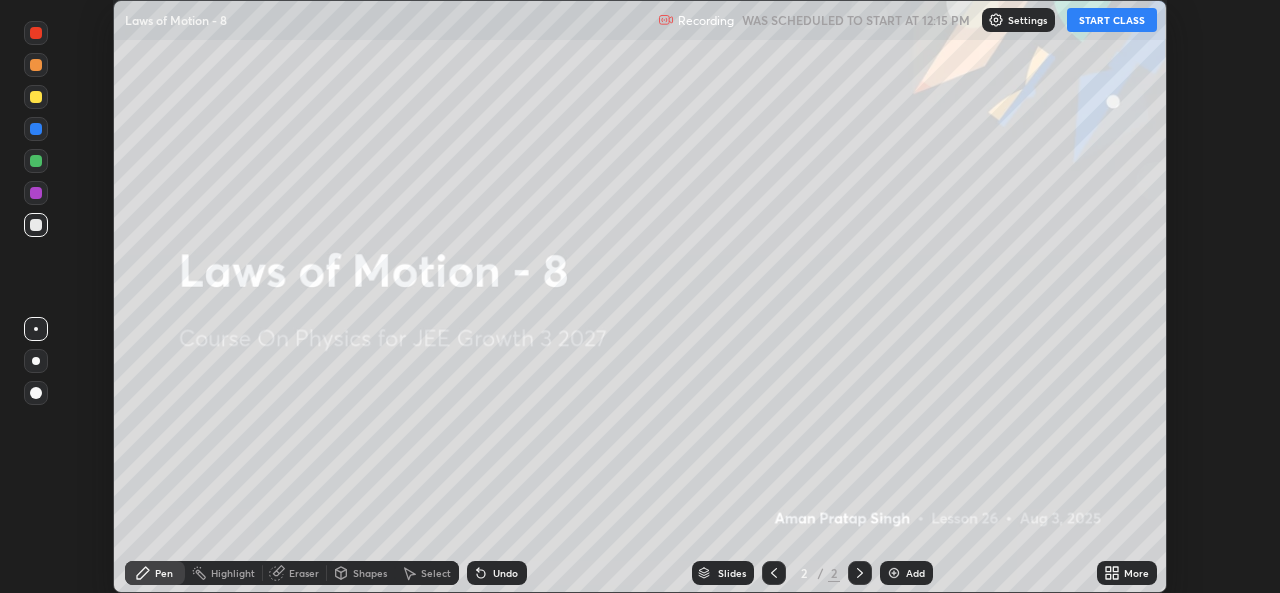 click on "START CLASS" at bounding box center (1112, 20) 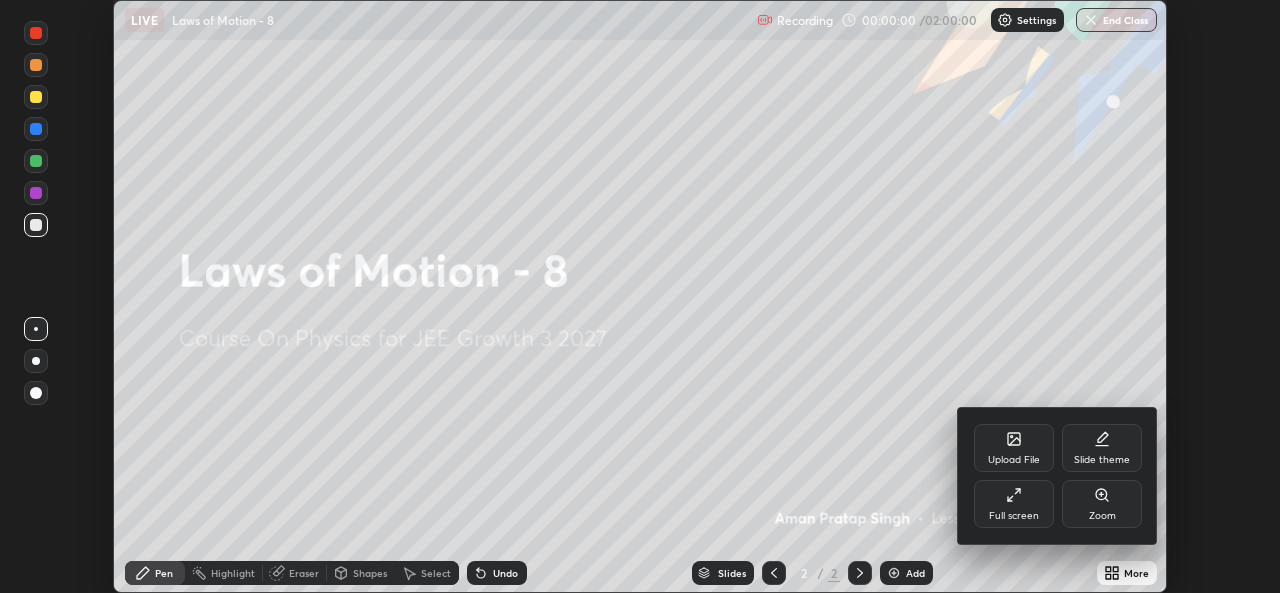 click on "Full screen" at bounding box center (1014, 516) 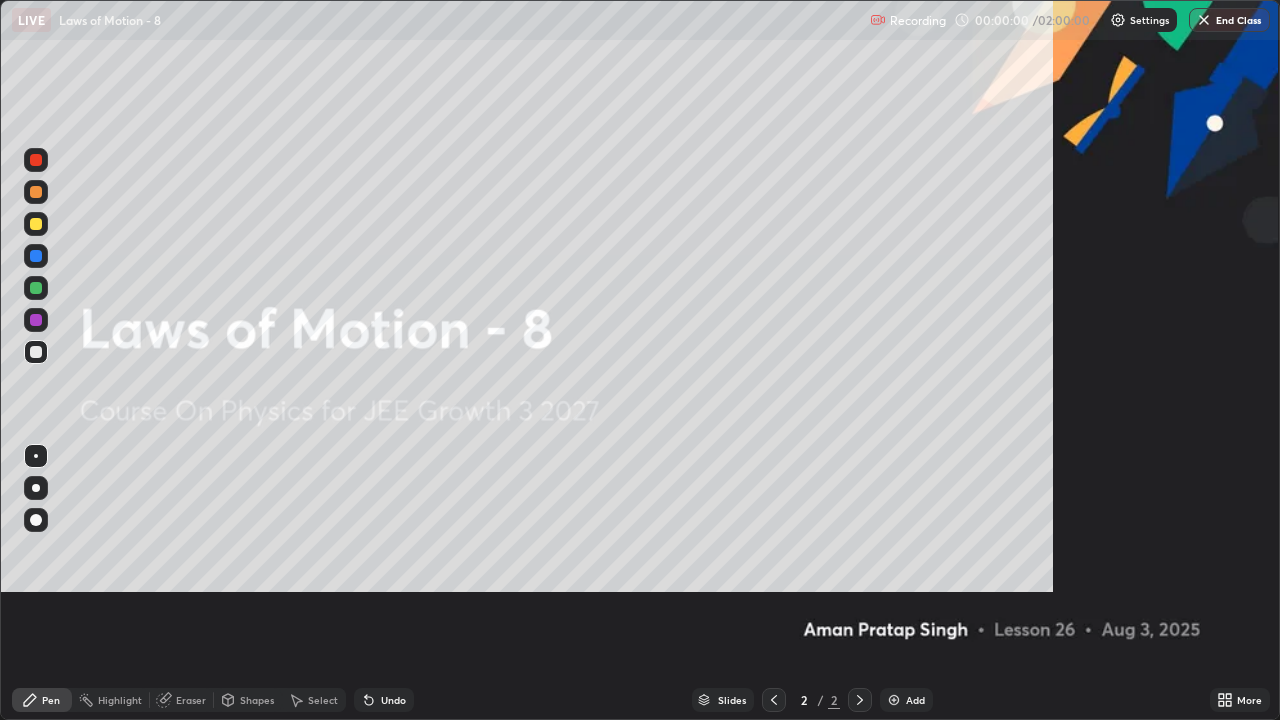 scroll, scrollTop: 99280, scrollLeft: 98720, axis: both 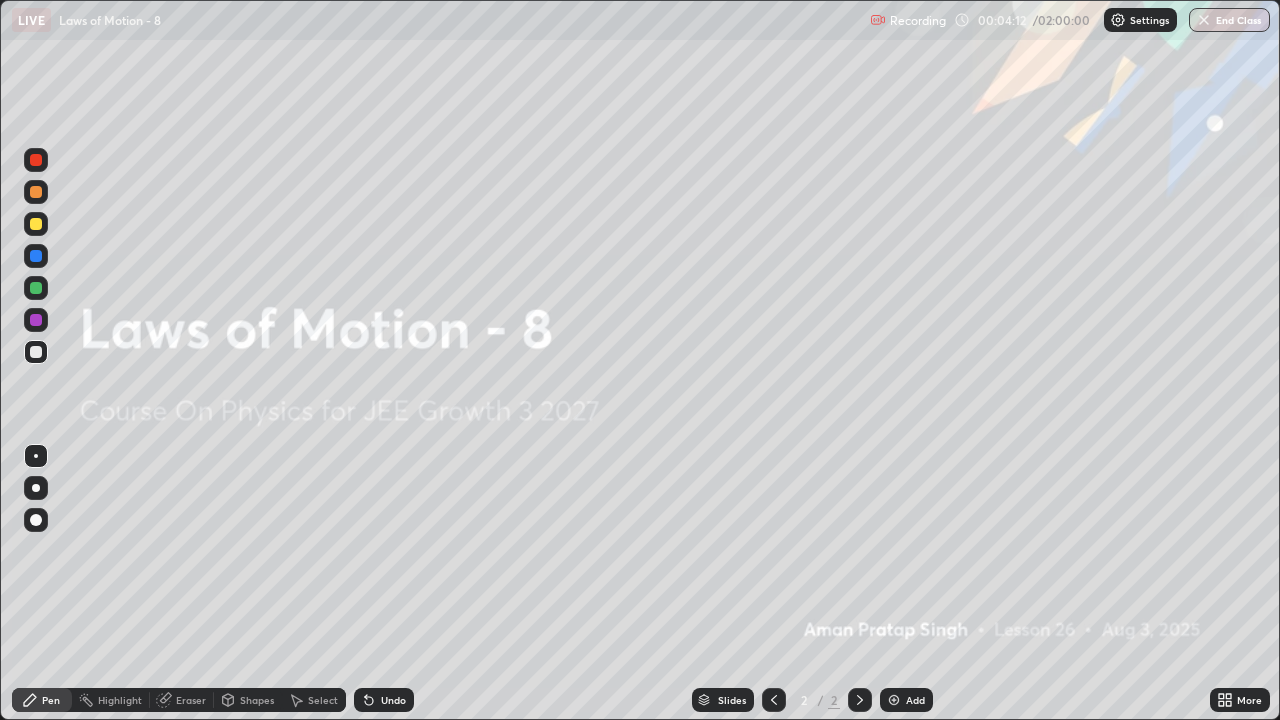 click at bounding box center [894, 700] 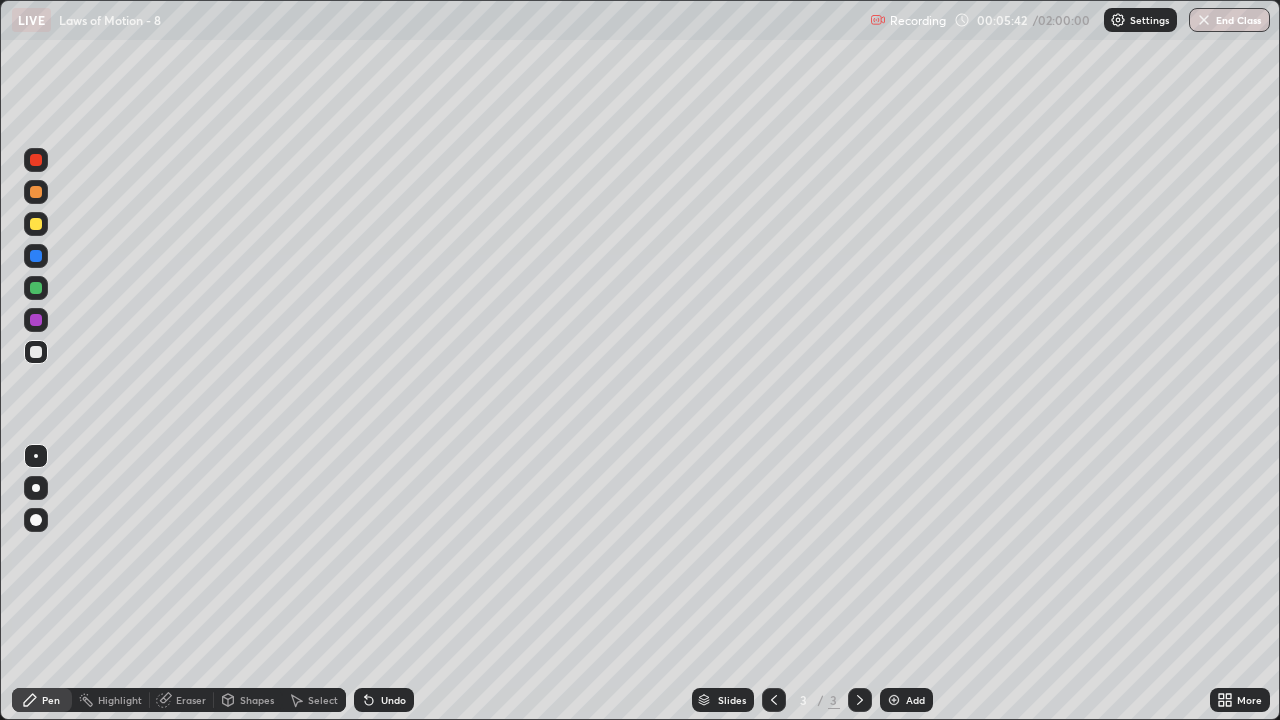 click at bounding box center [36, 224] 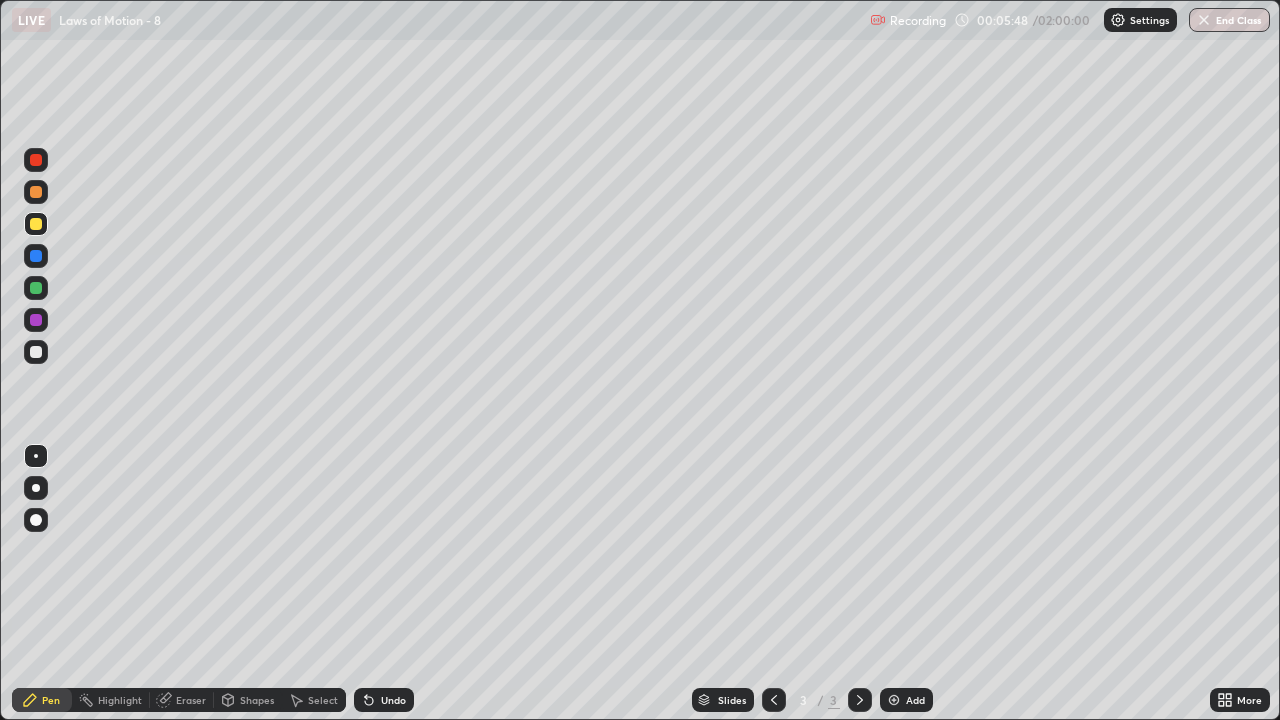 click at bounding box center [36, 352] 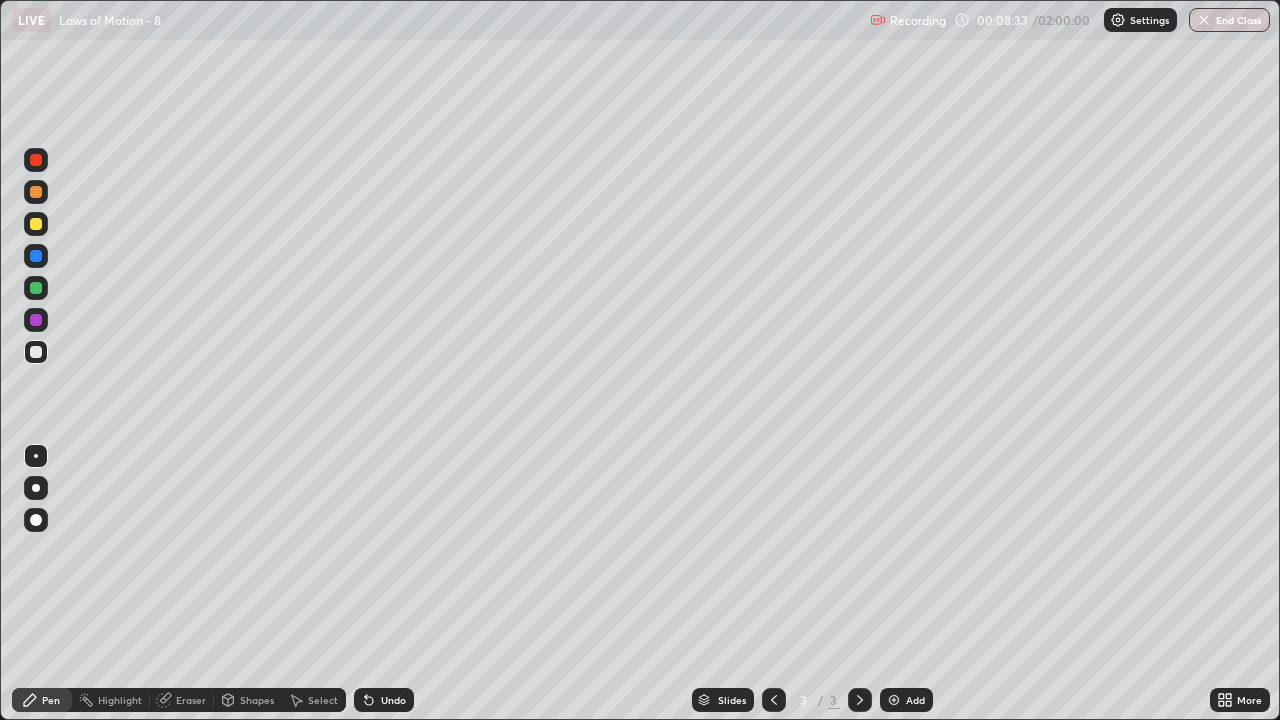 click at bounding box center (36, 224) 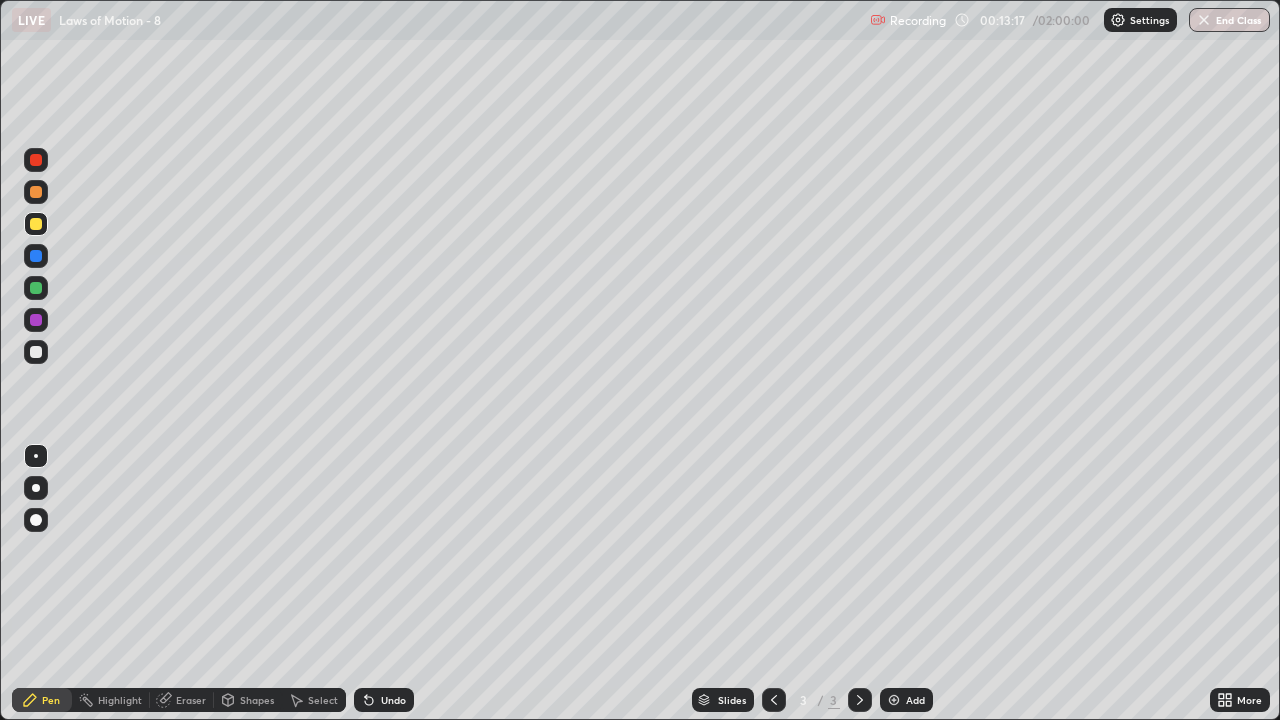 click on "Add" at bounding box center [906, 700] 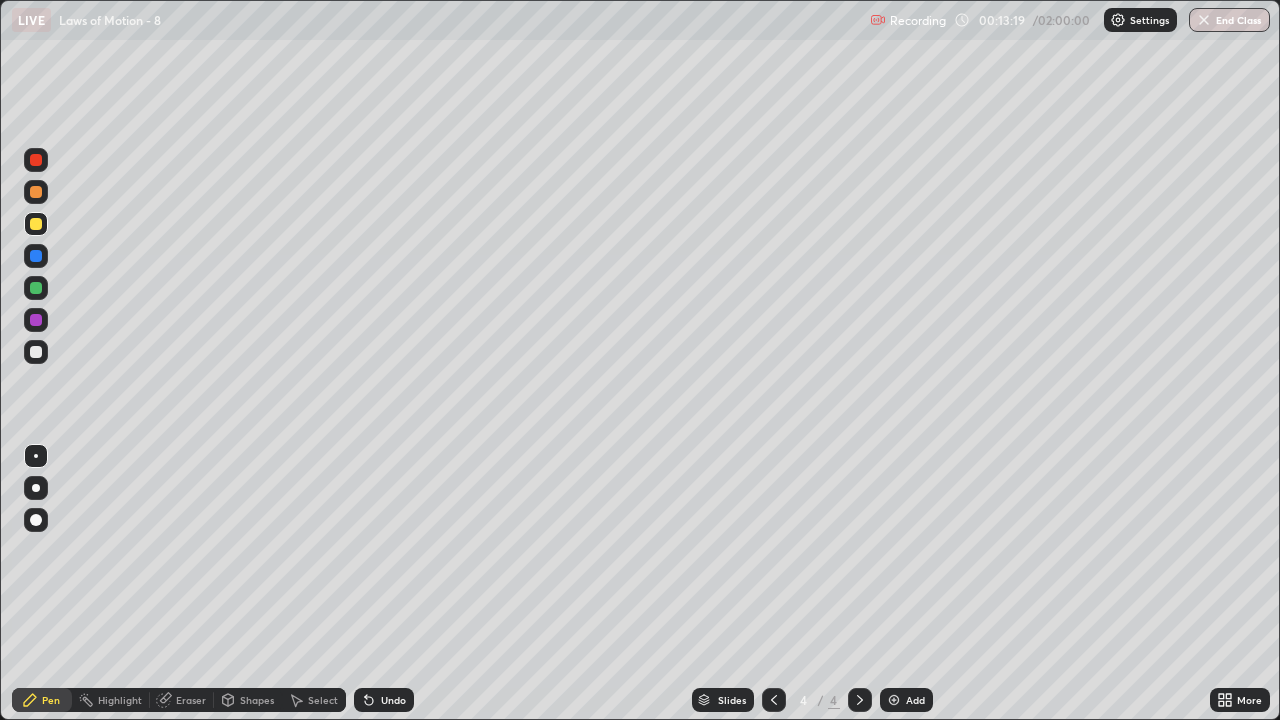 click at bounding box center [36, 488] 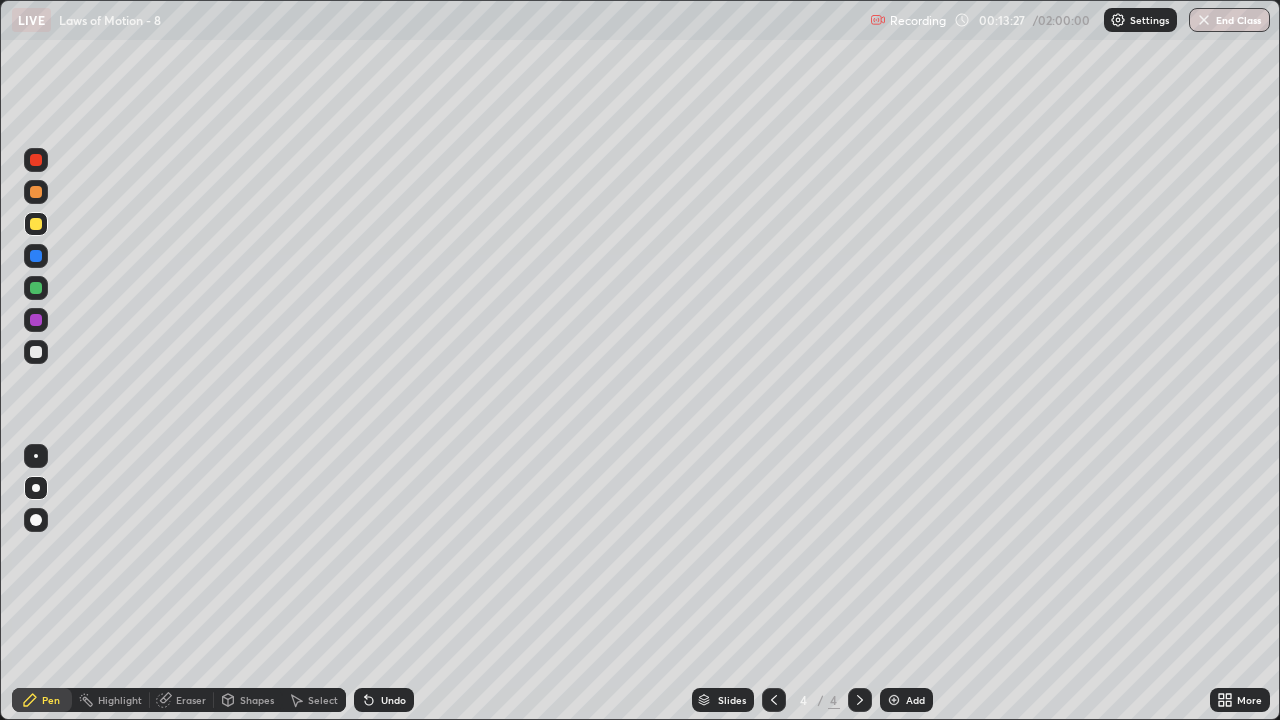 click at bounding box center (36, 352) 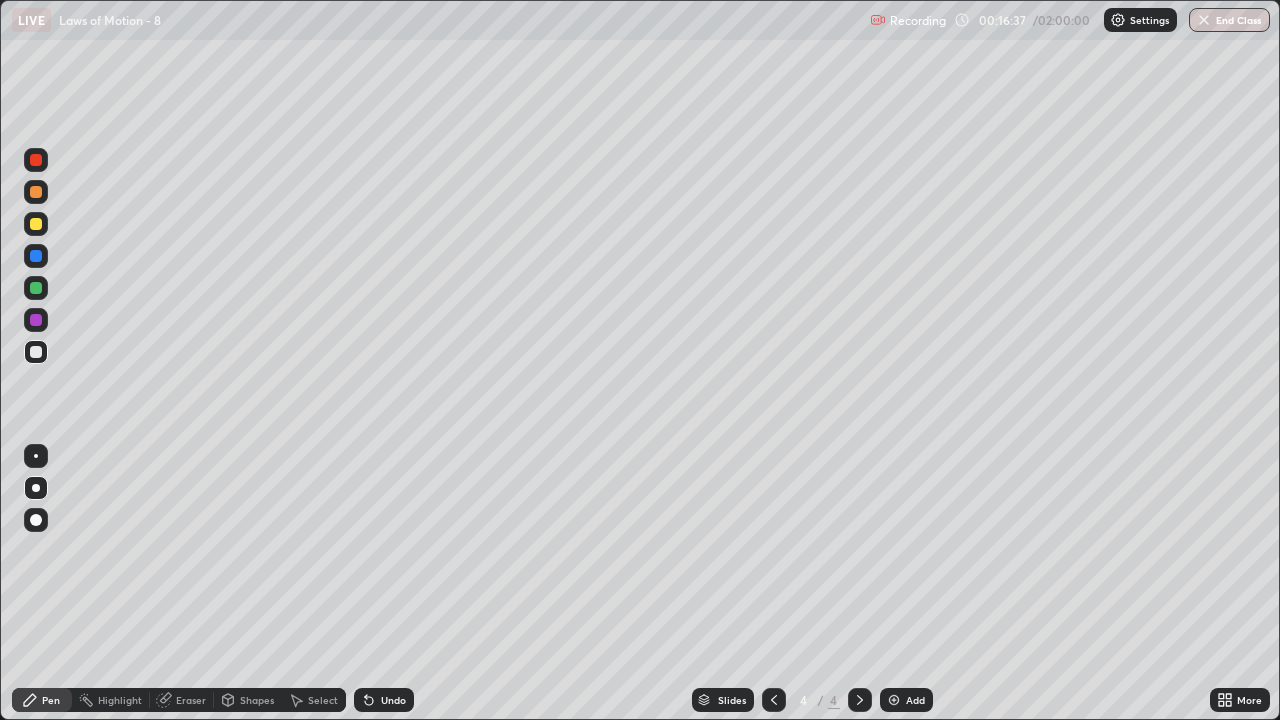 click at bounding box center (36, 192) 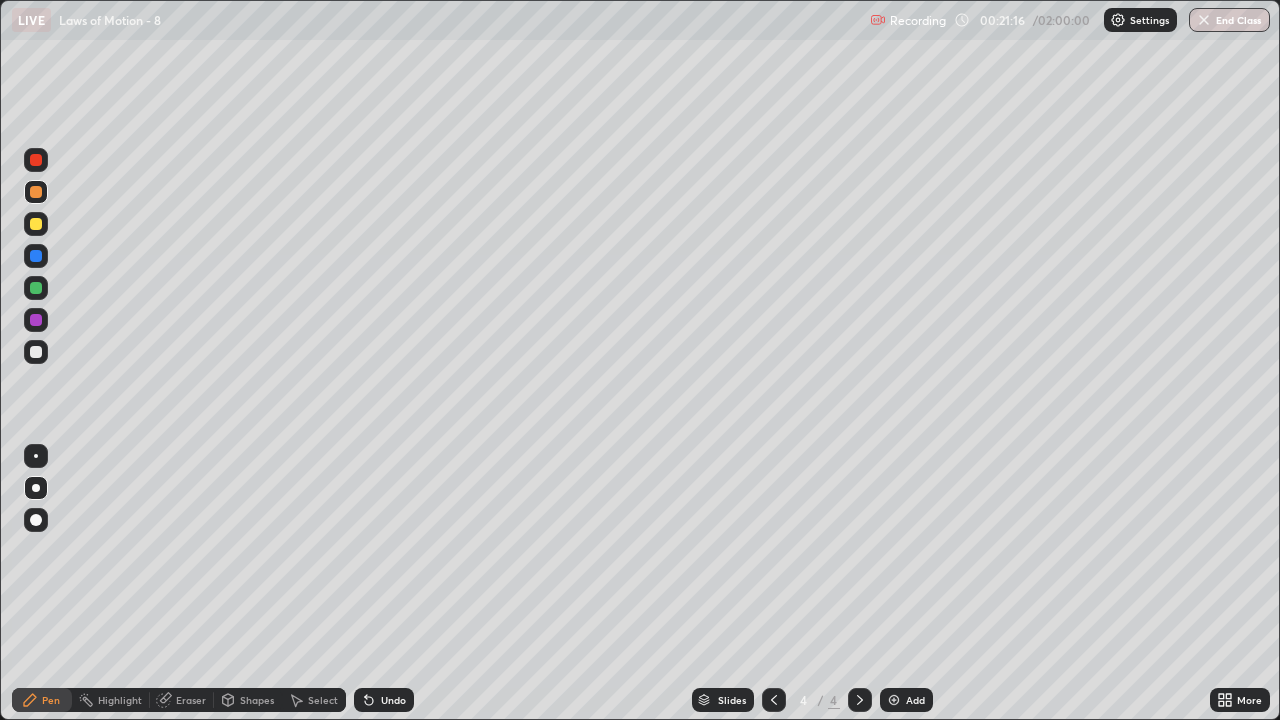 click at bounding box center (36, 224) 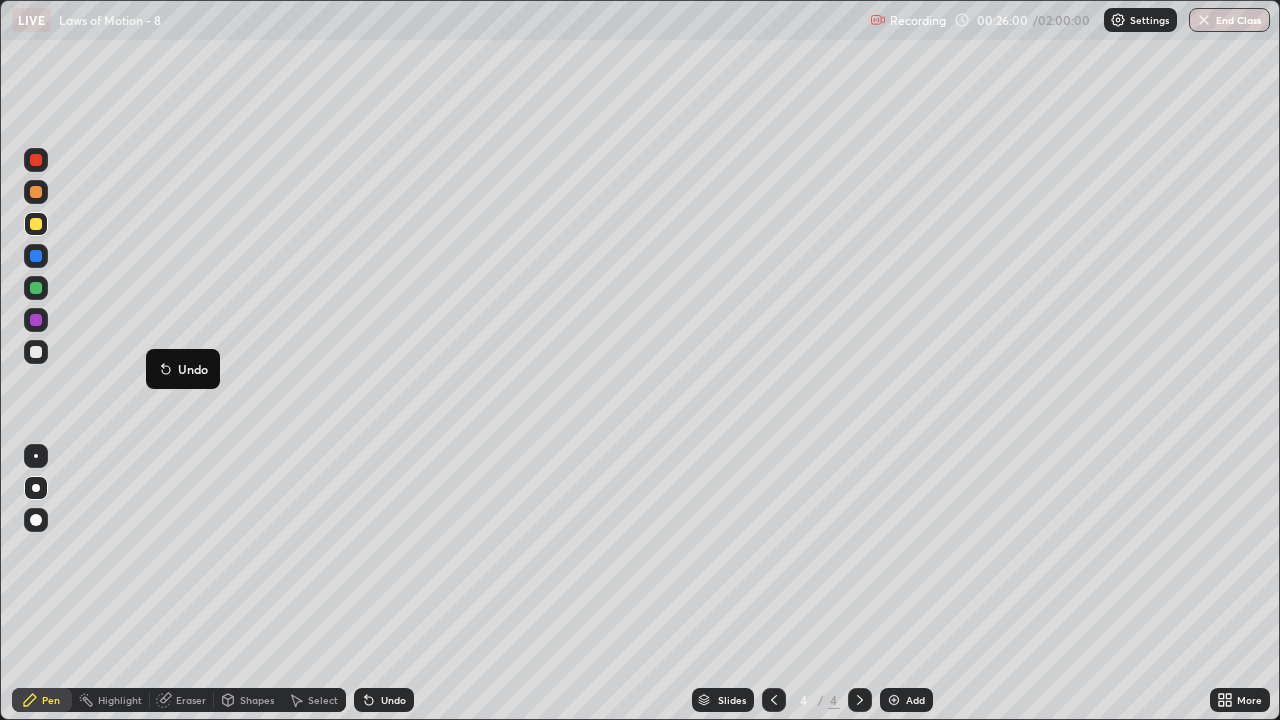click at bounding box center [36, 192] 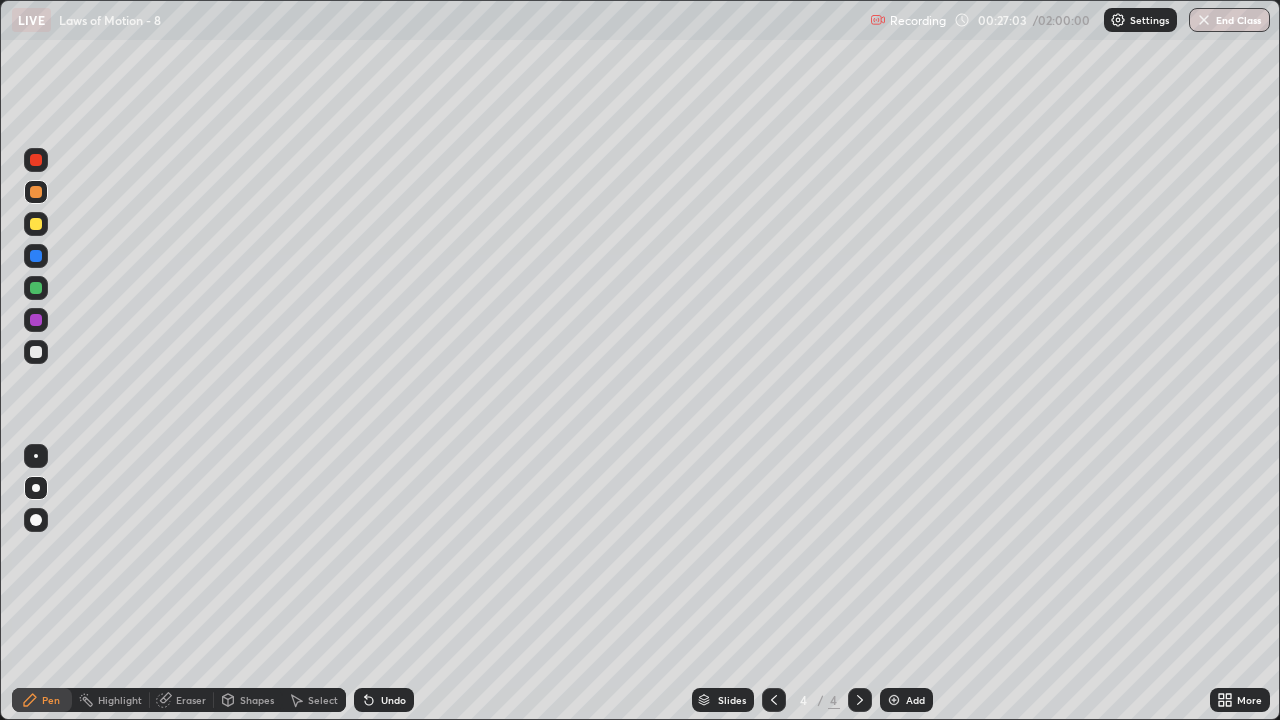 click on "Add" at bounding box center [915, 700] 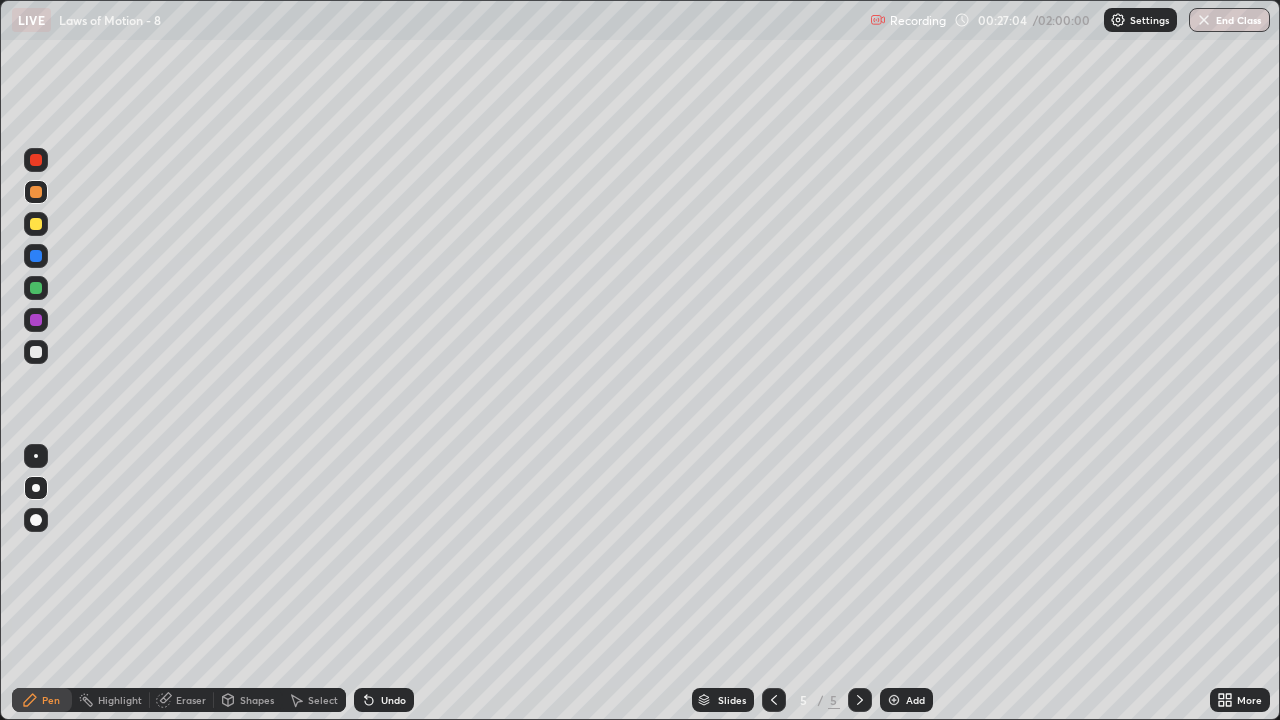 click at bounding box center [36, 352] 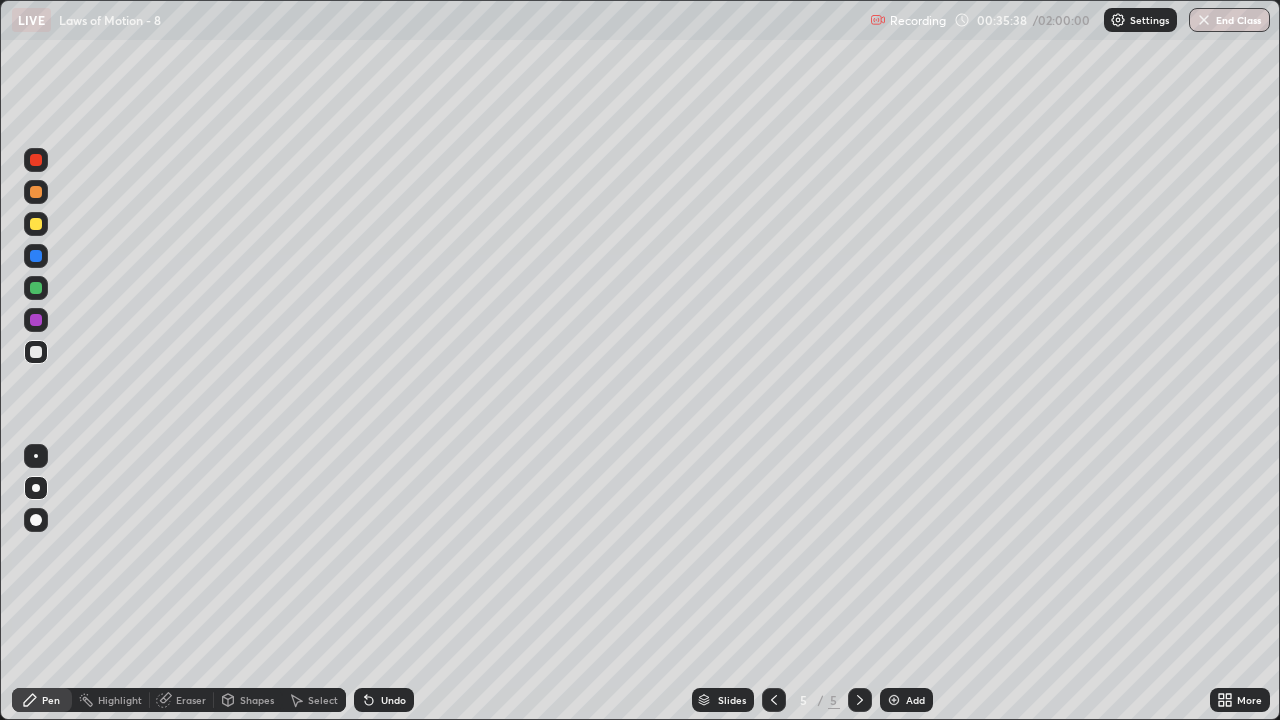click at bounding box center [36, 192] 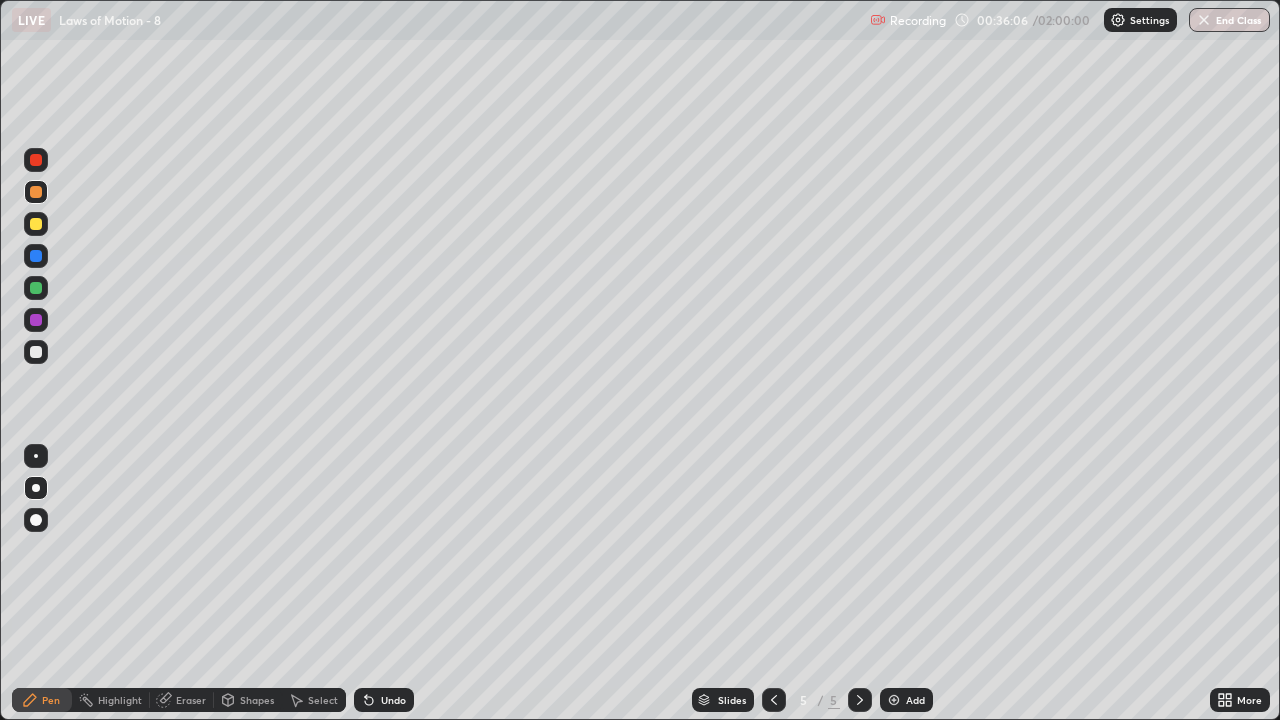 click 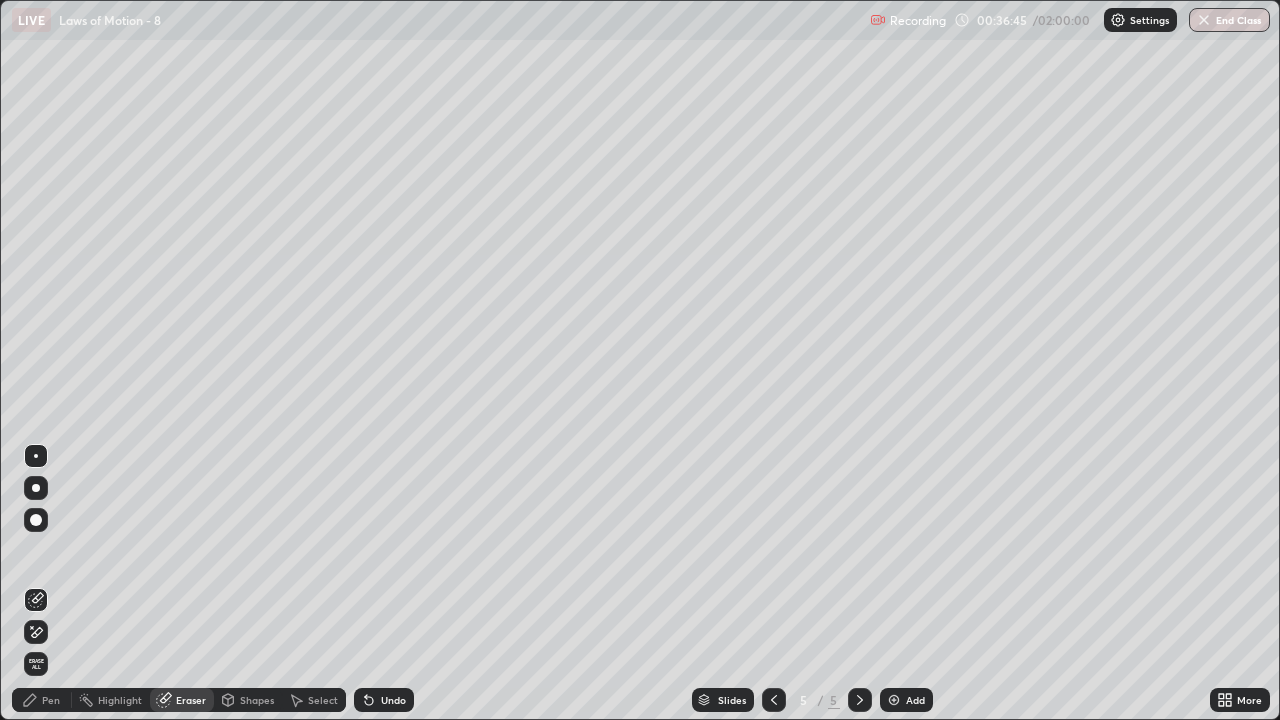 click on "Pen" at bounding box center [51, 700] 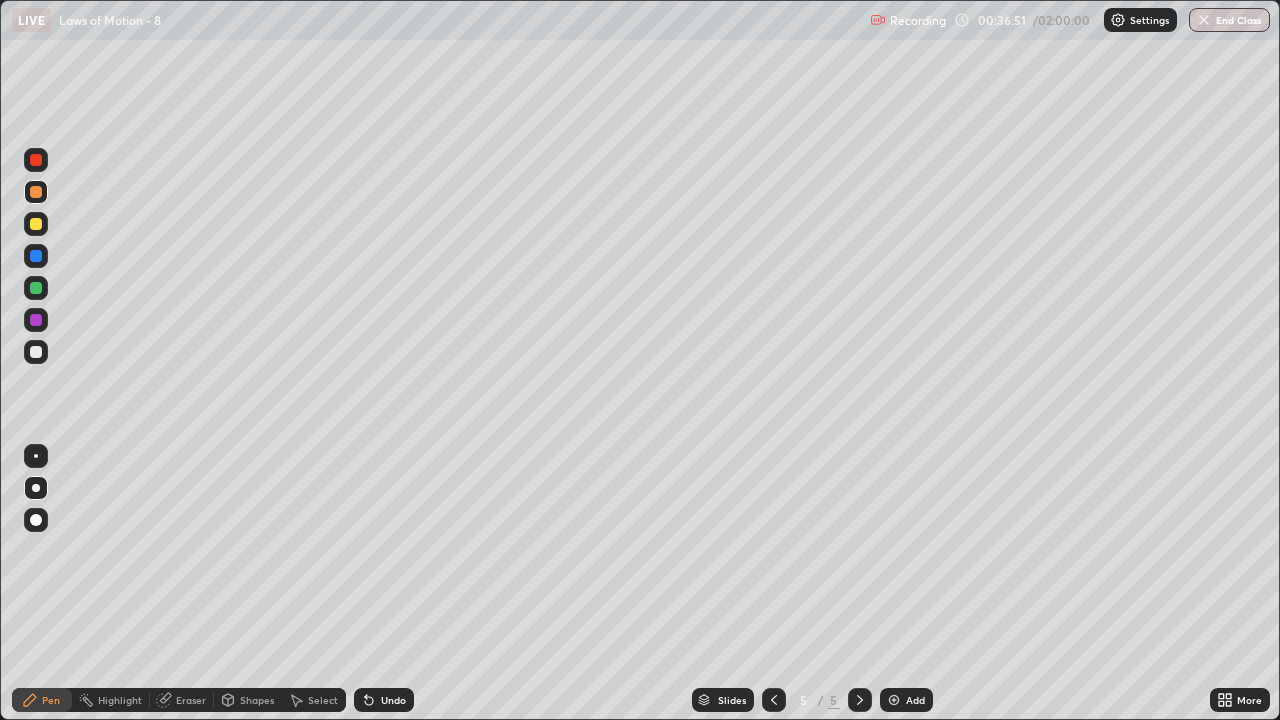click at bounding box center [36, 352] 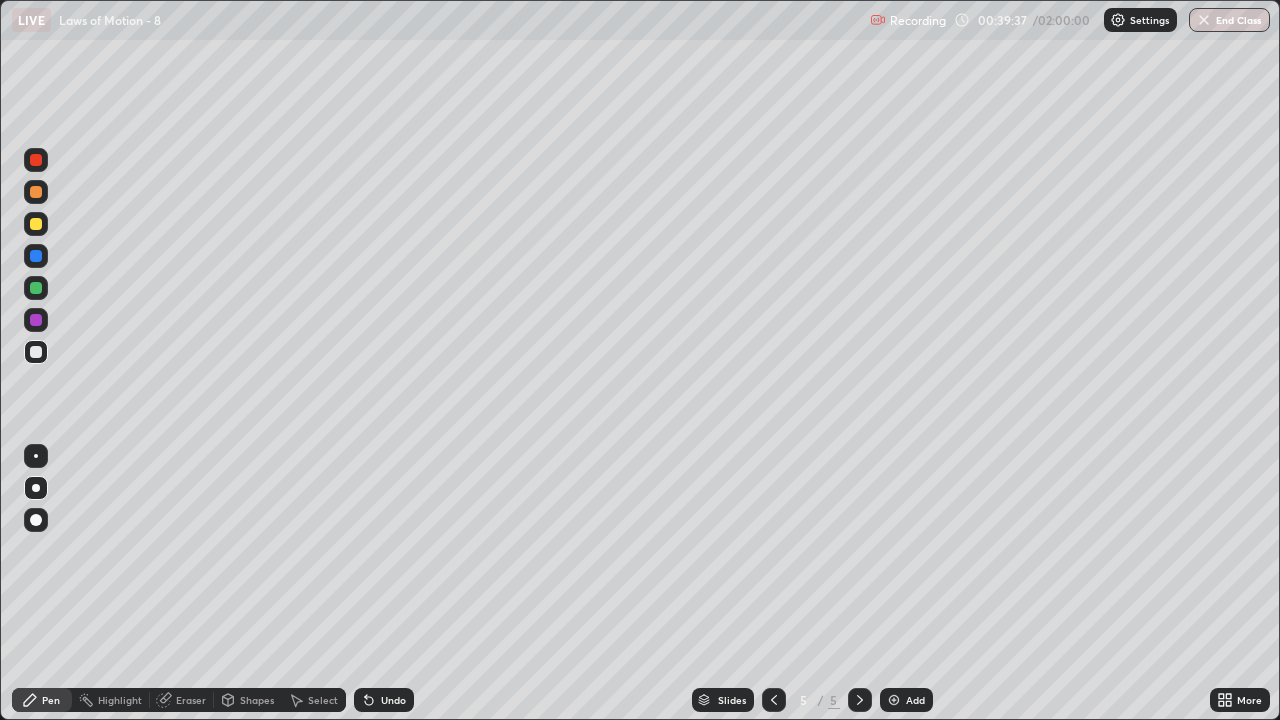 click at bounding box center [36, 224] 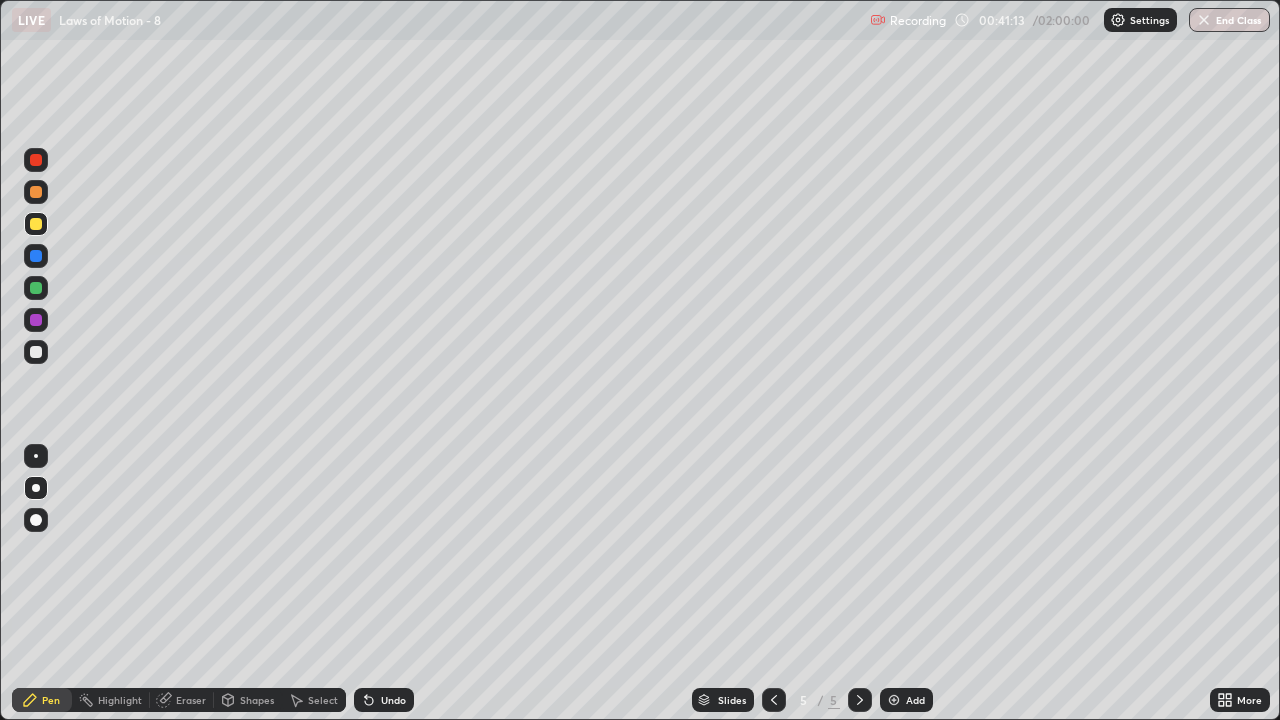 click at bounding box center (36, 352) 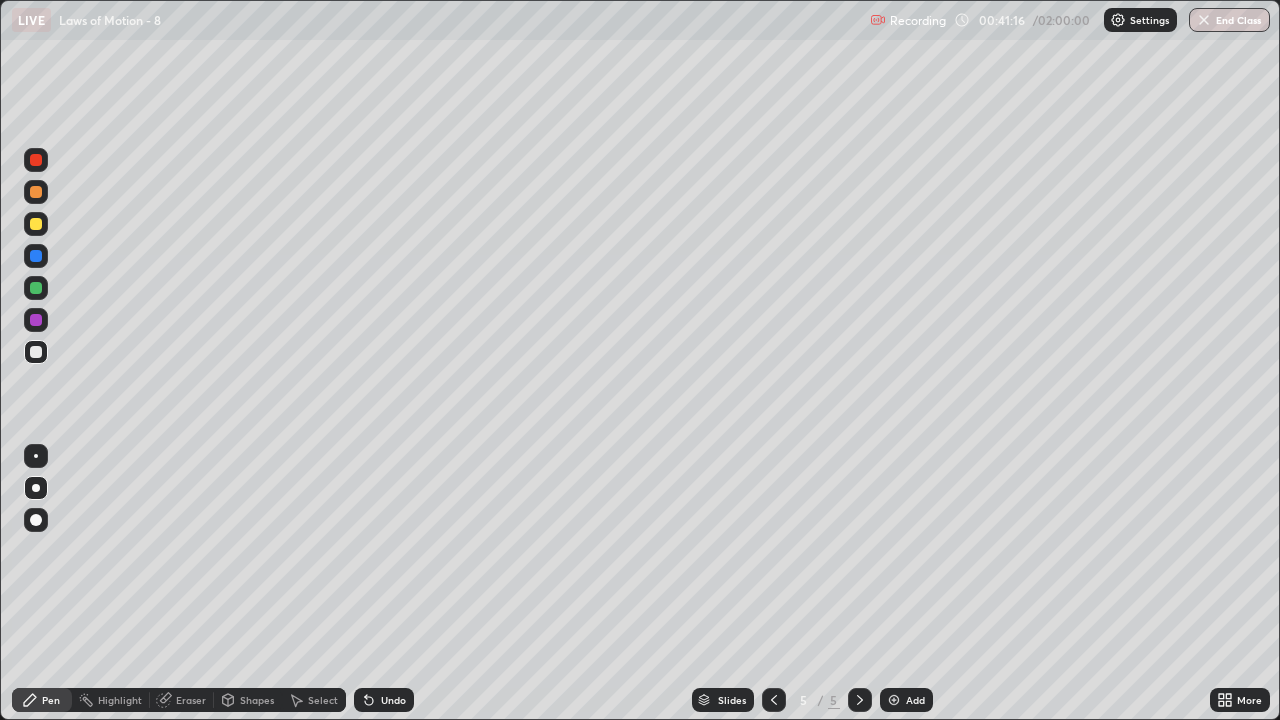 click at bounding box center (36, 192) 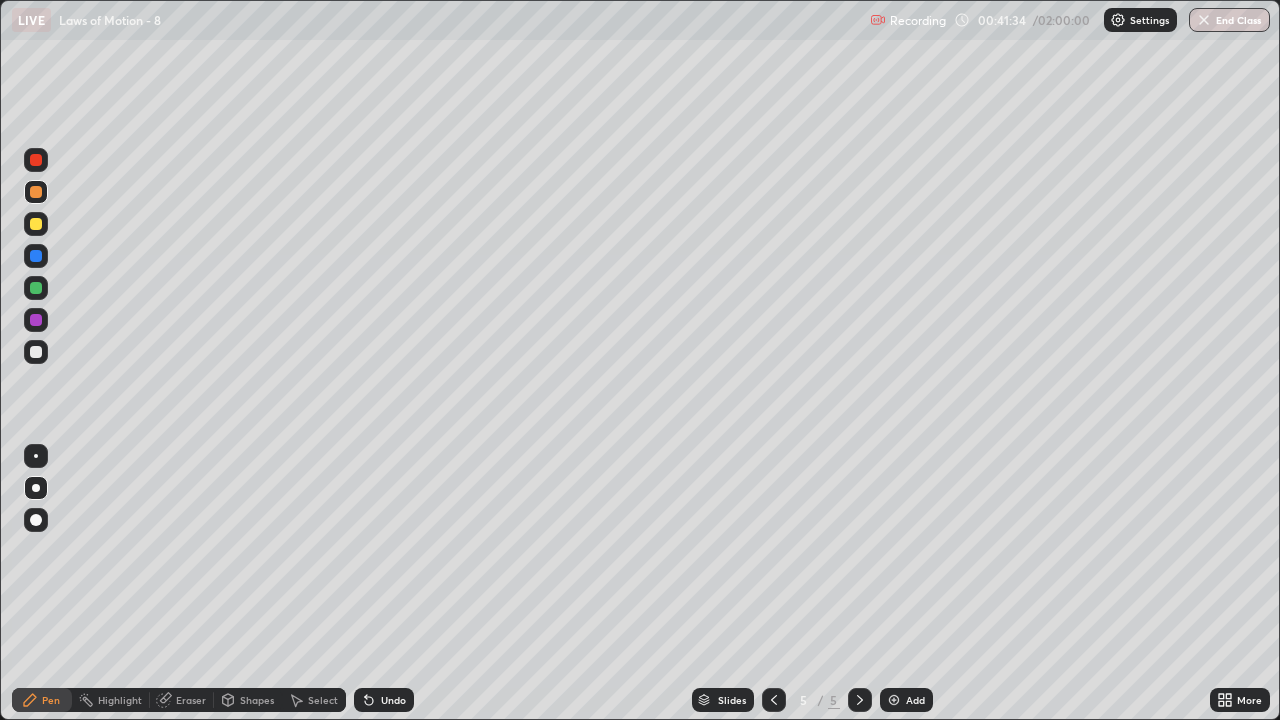 click at bounding box center [36, 352] 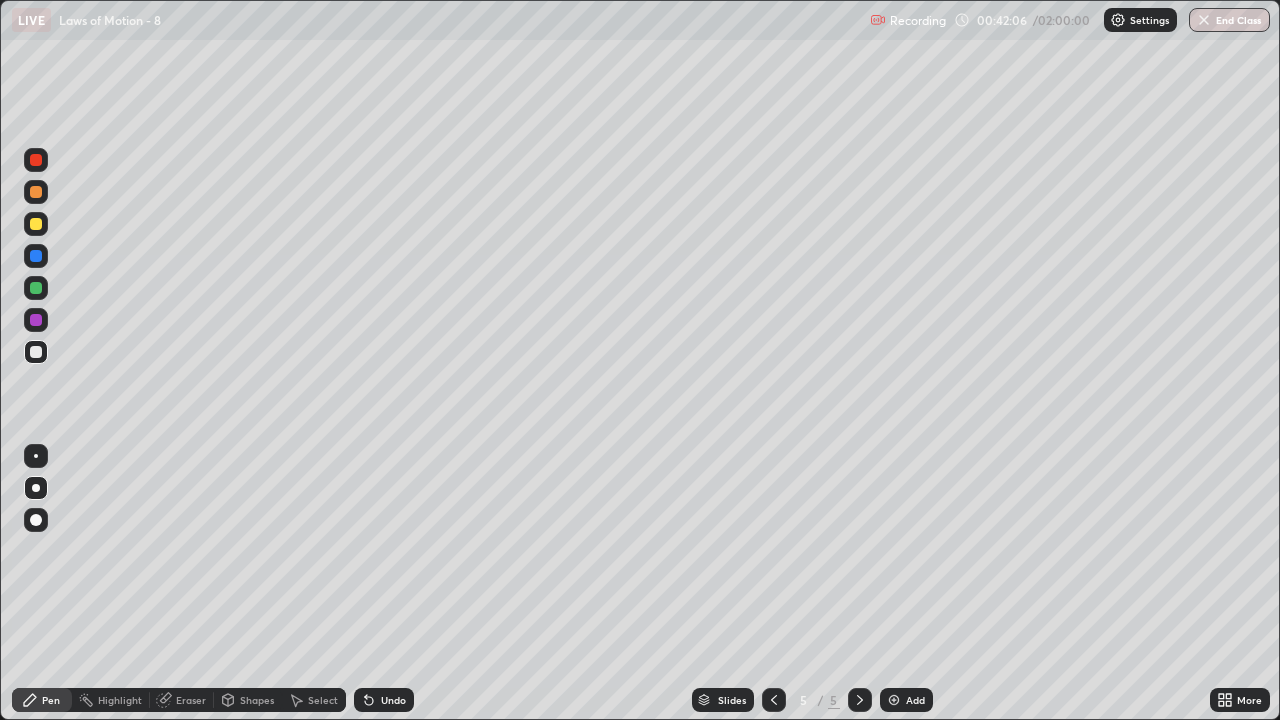 click at bounding box center (36, 192) 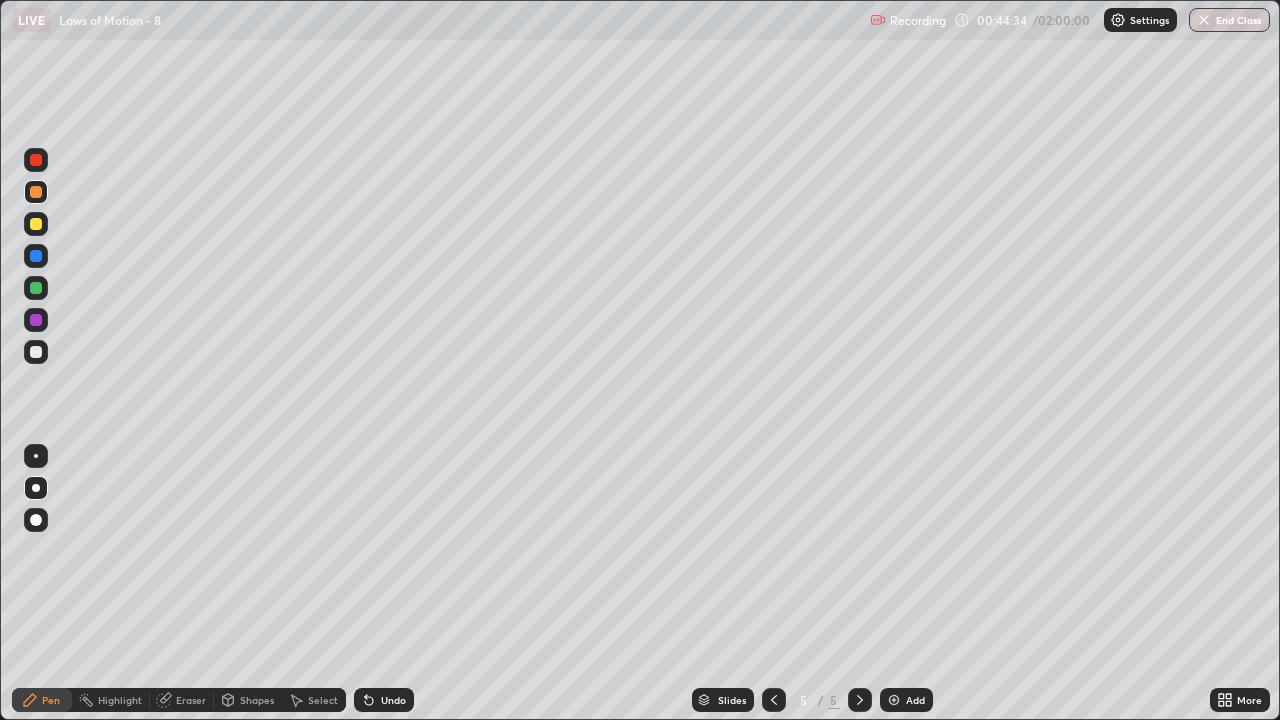 click at bounding box center [36, 224] 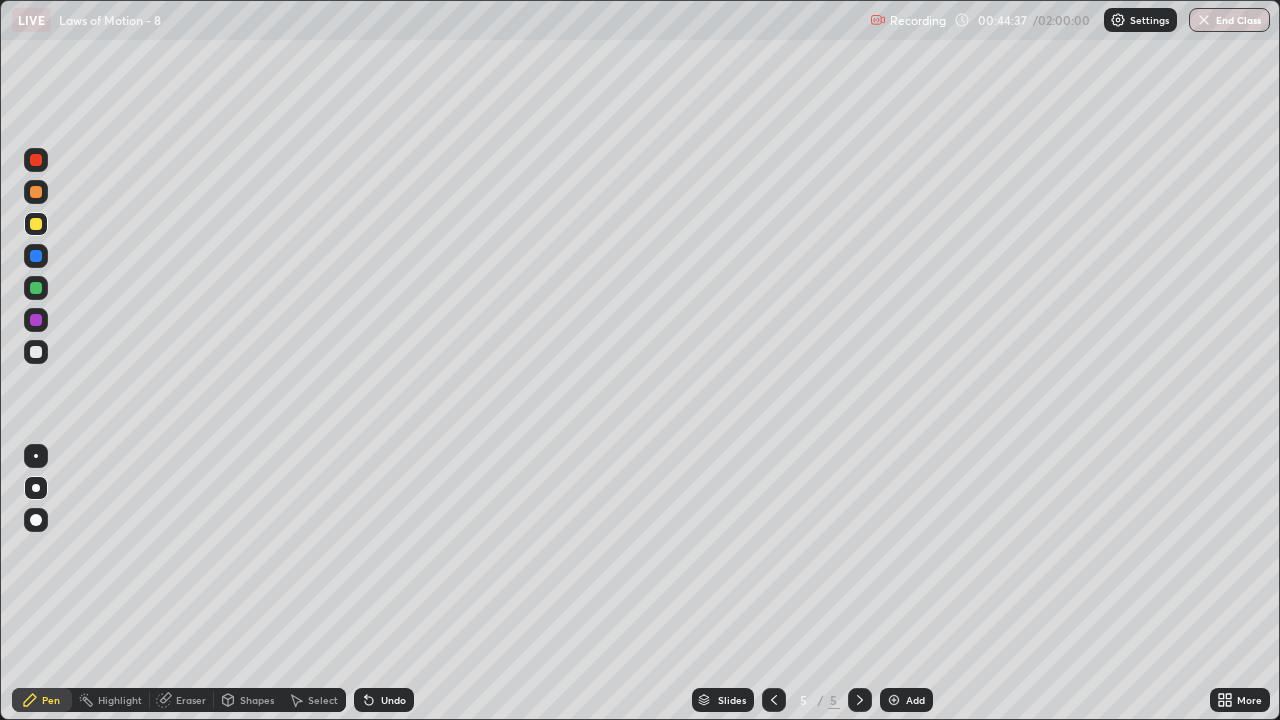 click on "Undo" at bounding box center (393, 700) 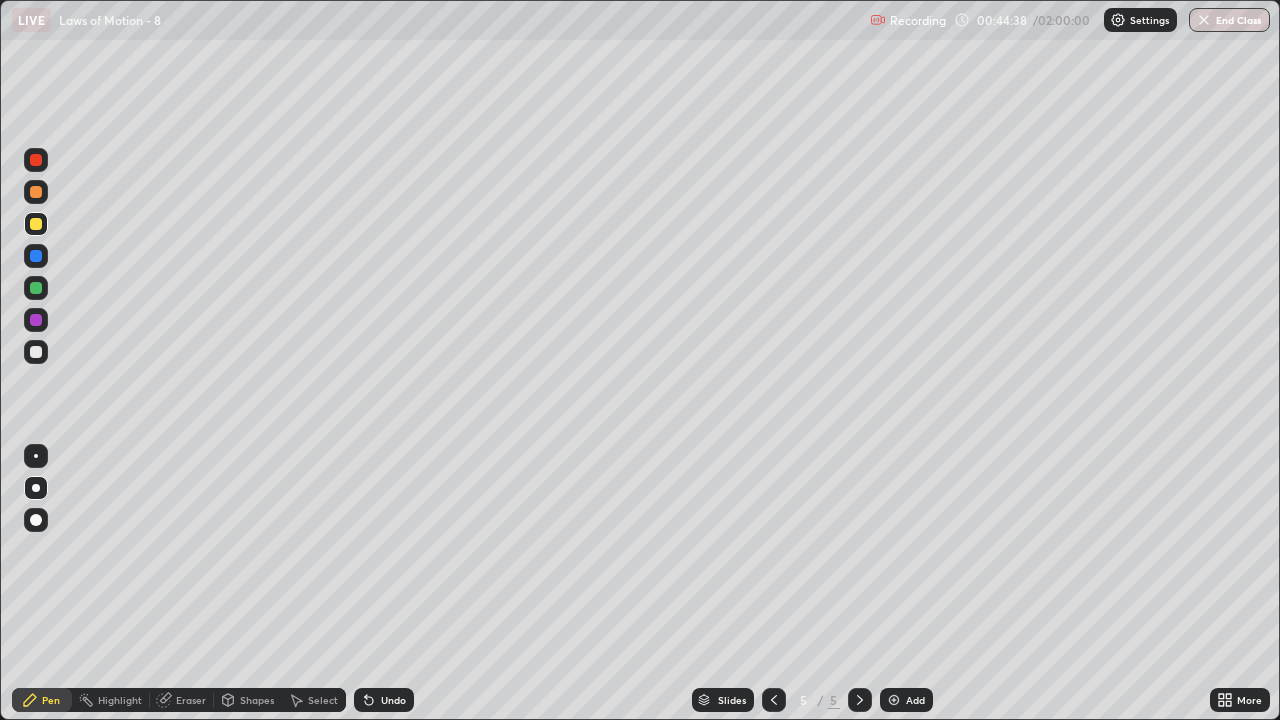 click on "Undo" at bounding box center [393, 700] 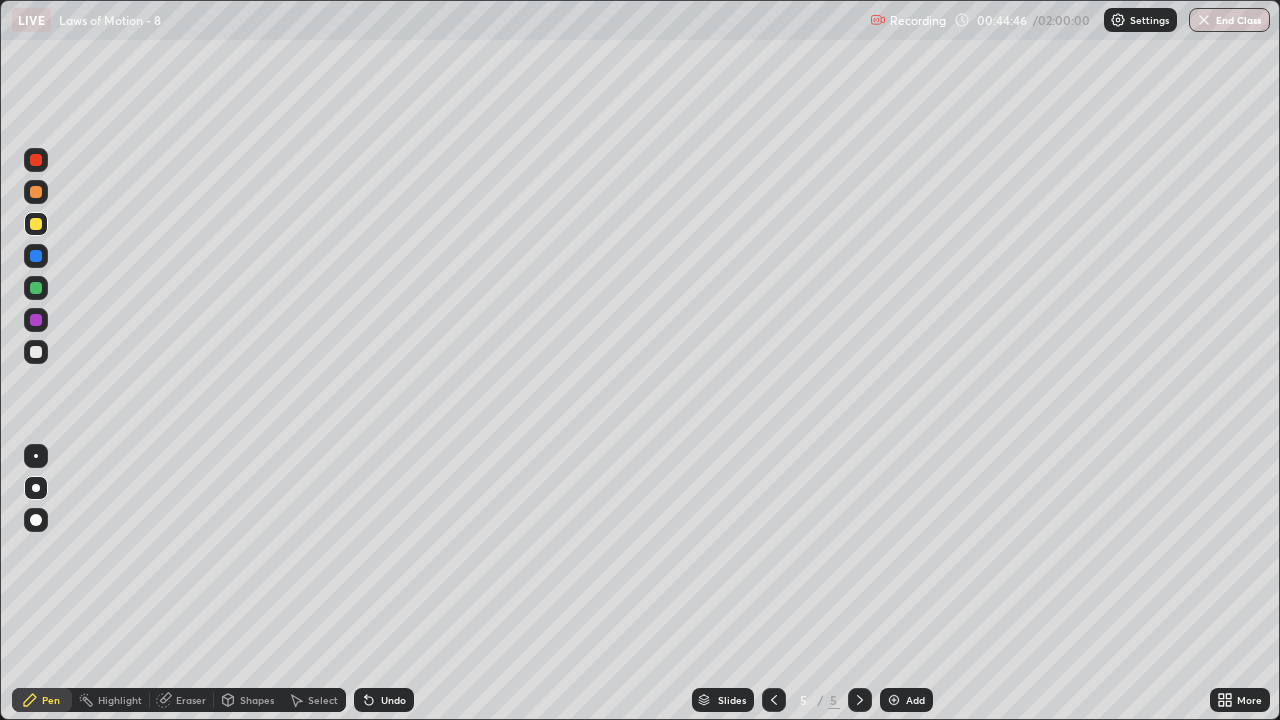 click at bounding box center (36, 192) 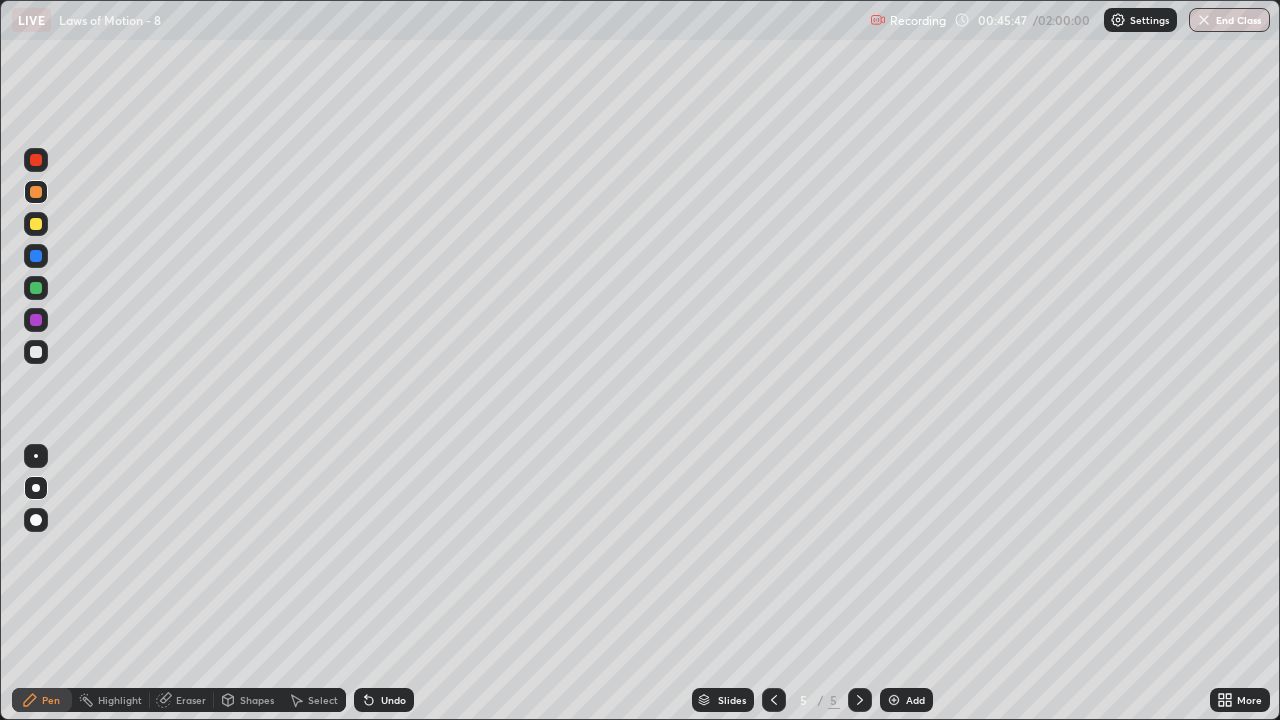 click on "Undo" at bounding box center (384, 700) 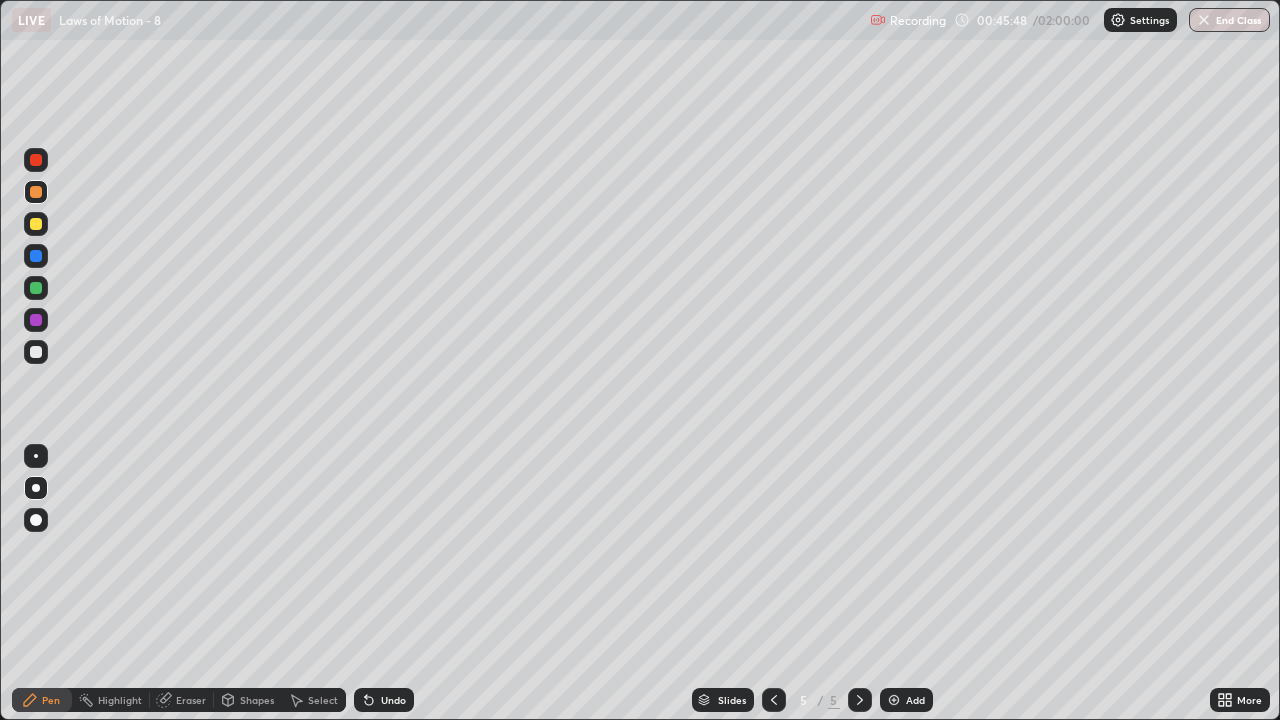 click on "Undo" at bounding box center (384, 700) 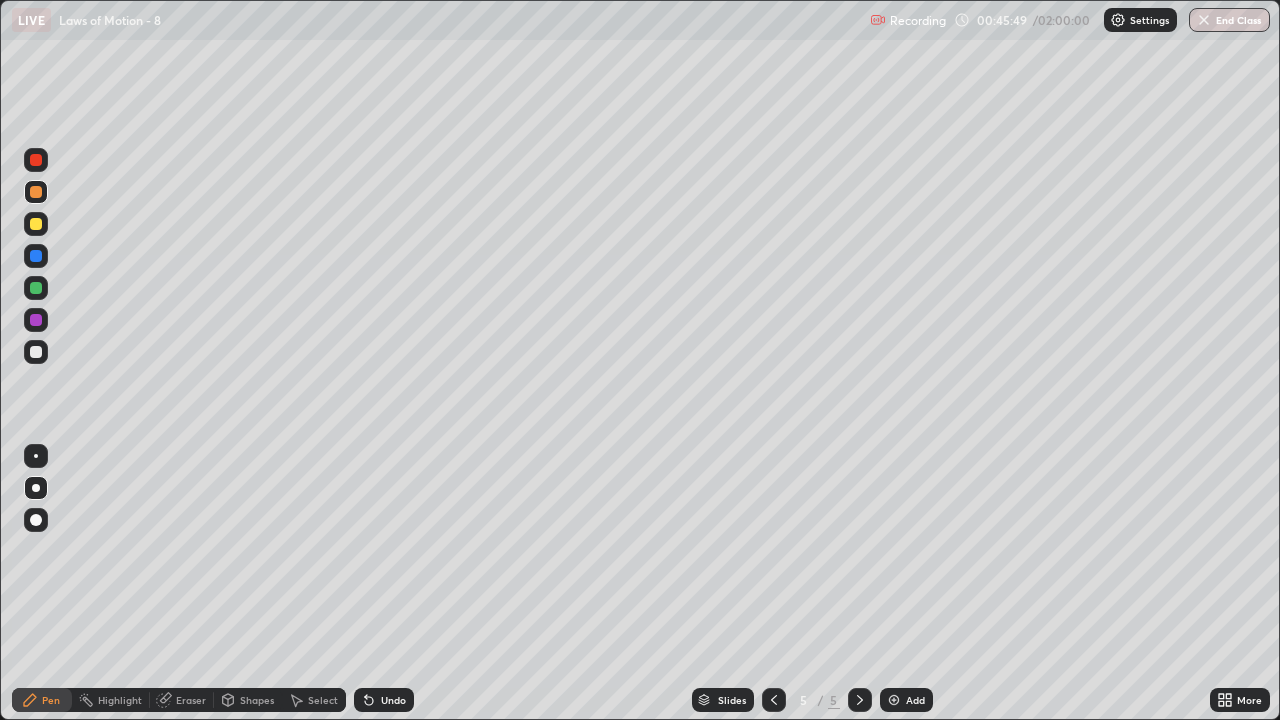 click on "Undo" at bounding box center (384, 700) 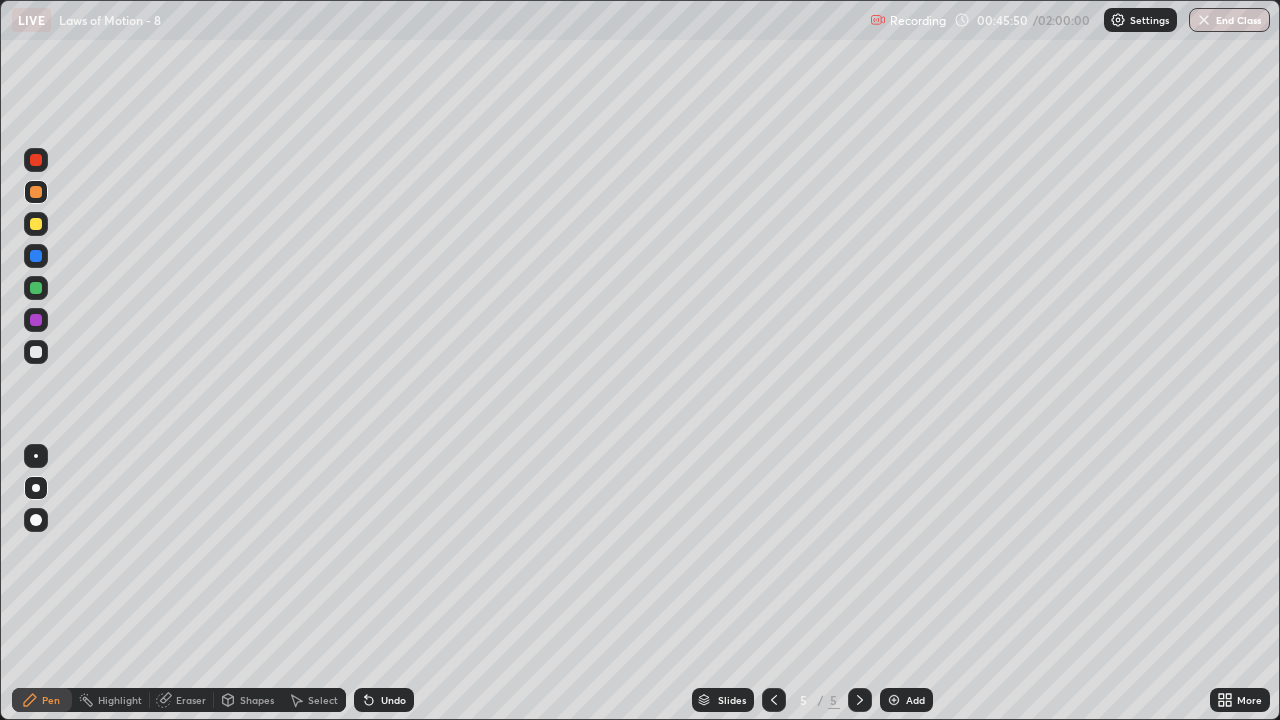 click on "Undo" at bounding box center (384, 700) 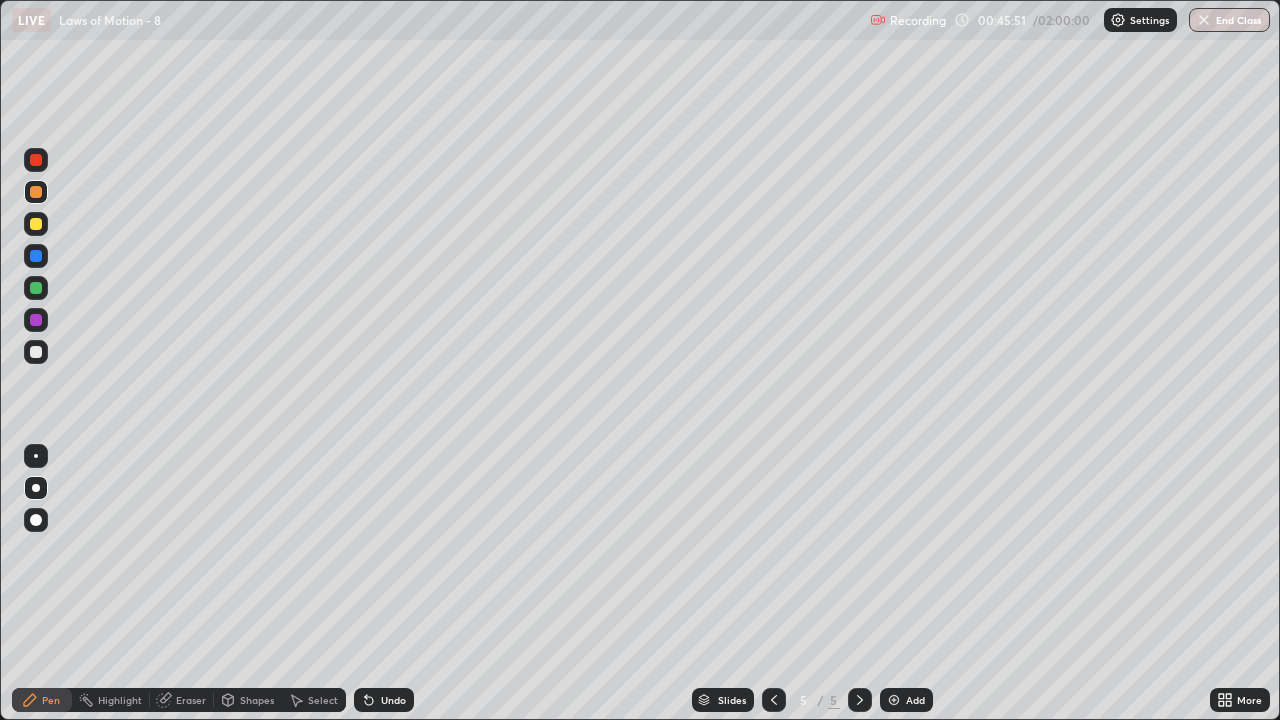 click on "Undo" at bounding box center (384, 700) 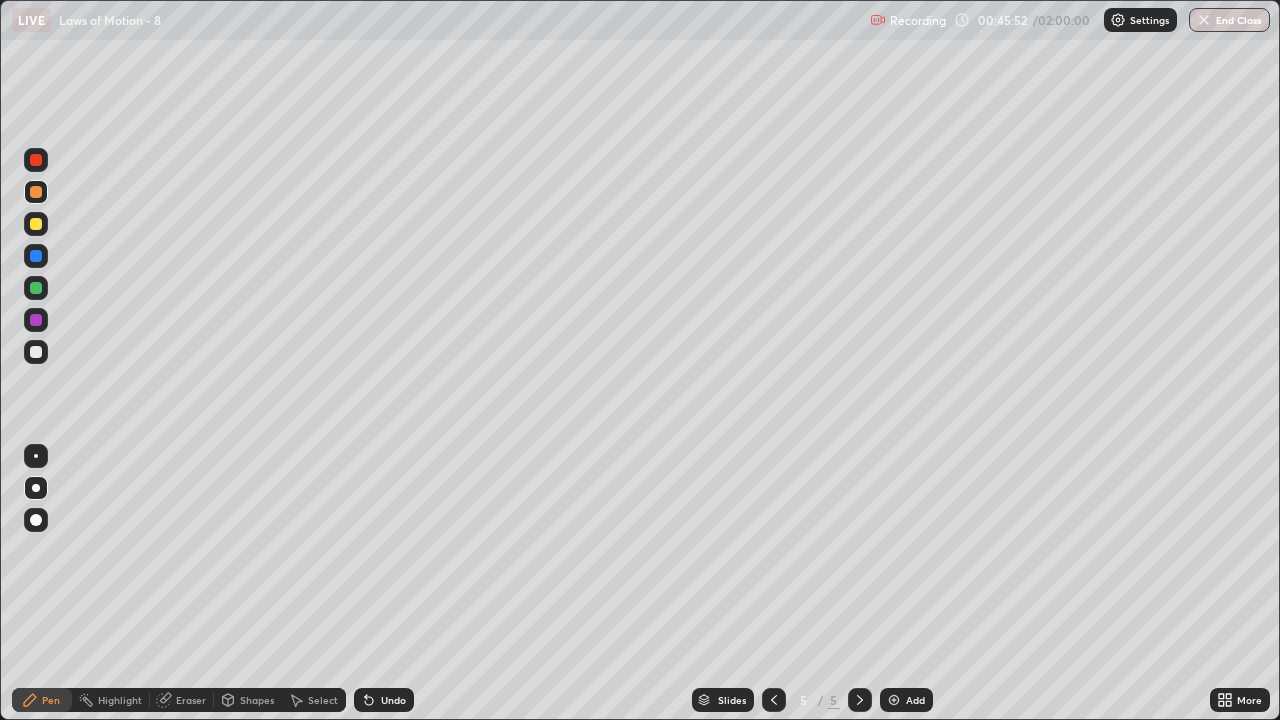 click on "Undo" at bounding box center [384, 700] 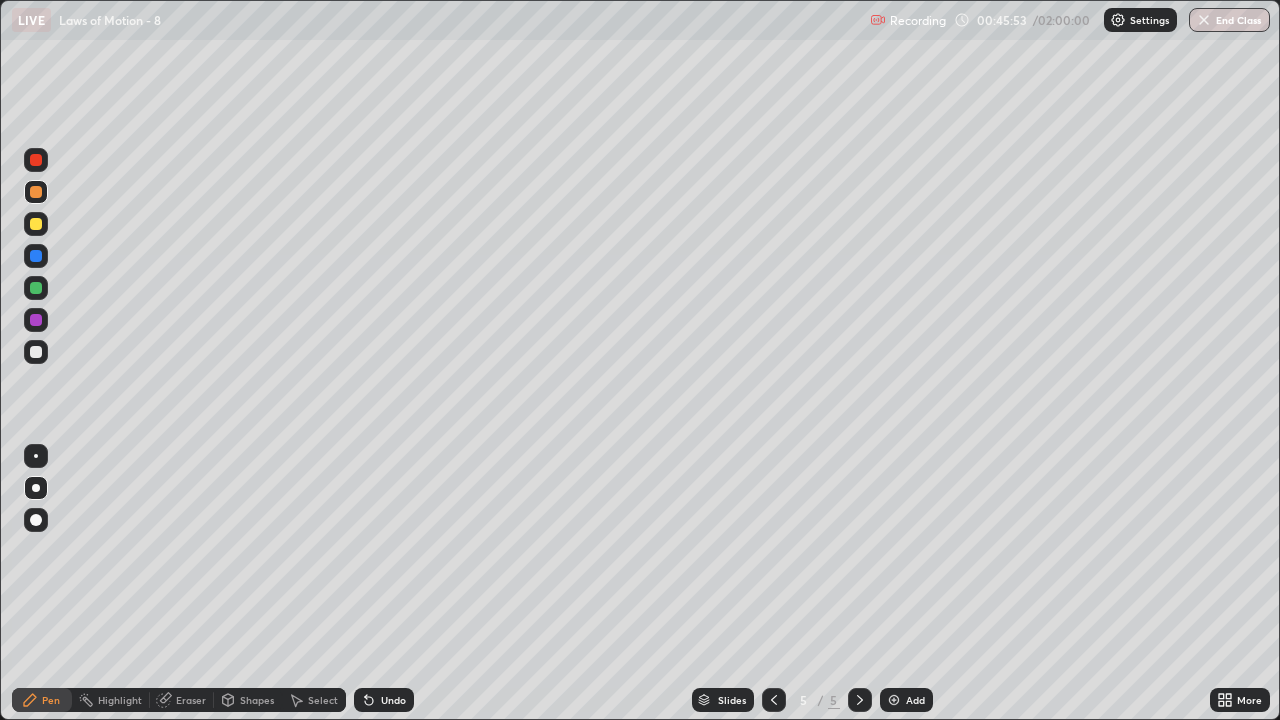 click on "Undo" at bounding box center [384, 700] 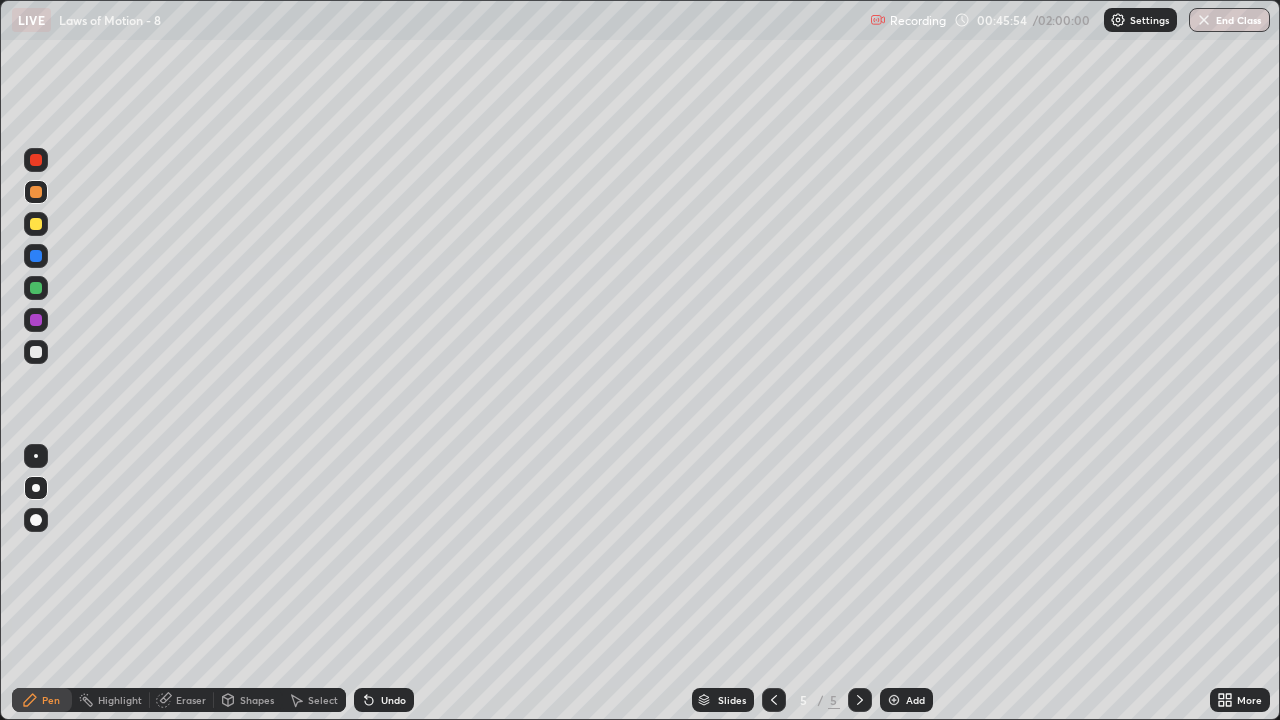 click on "Undo" at bounding box center [384, 700] 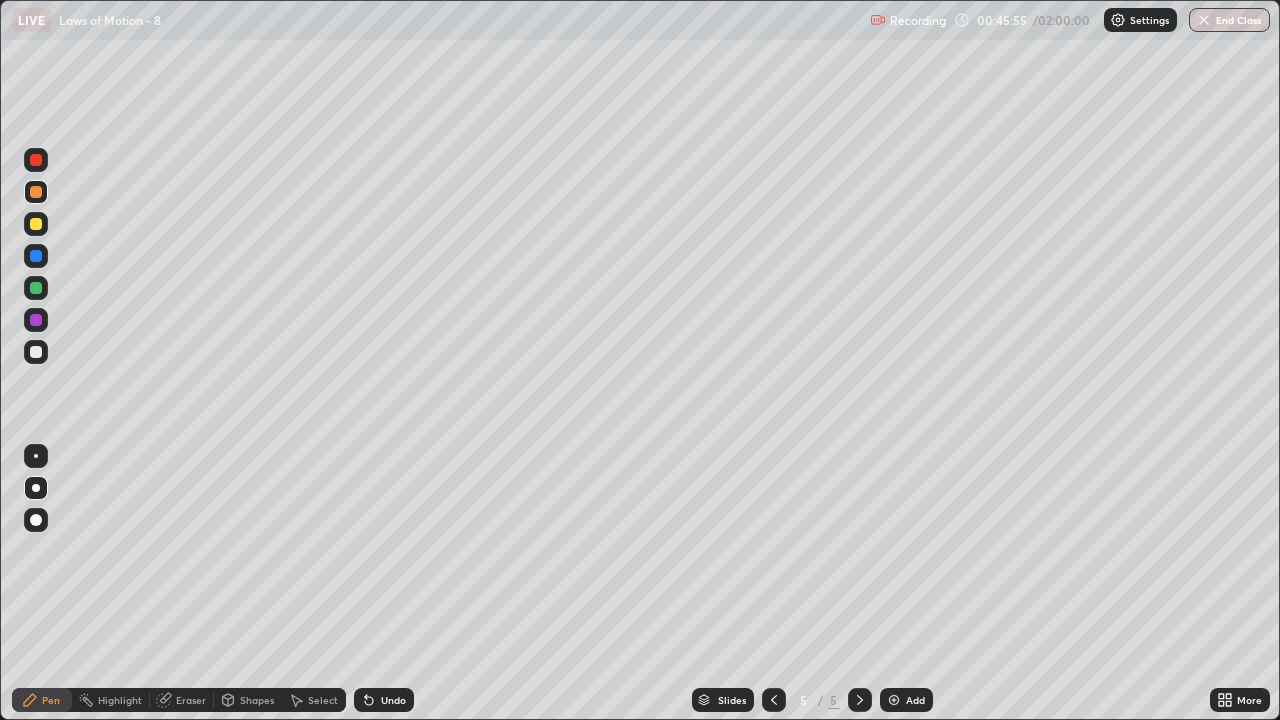 click on "Undo" at bounding box center [384, 700] 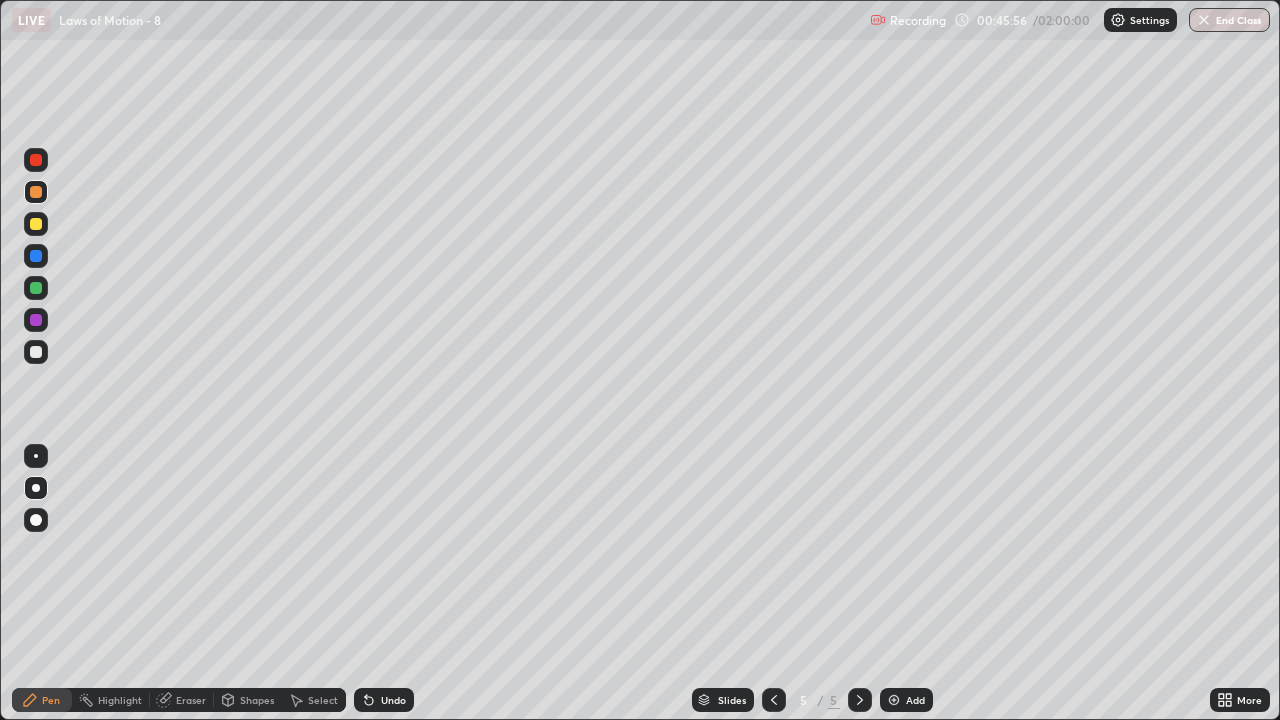 click on "Undo" at bounding box center [384, 700] 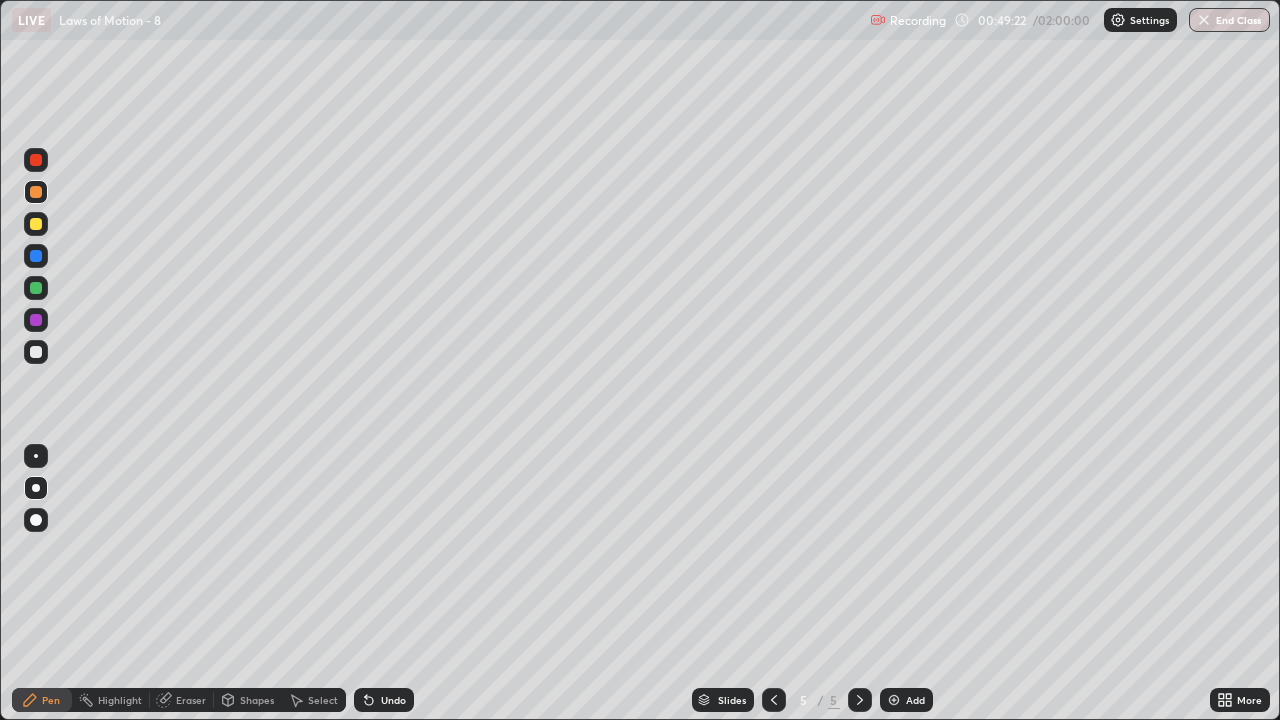 click on "Undo" at bounding box center (393, 700) 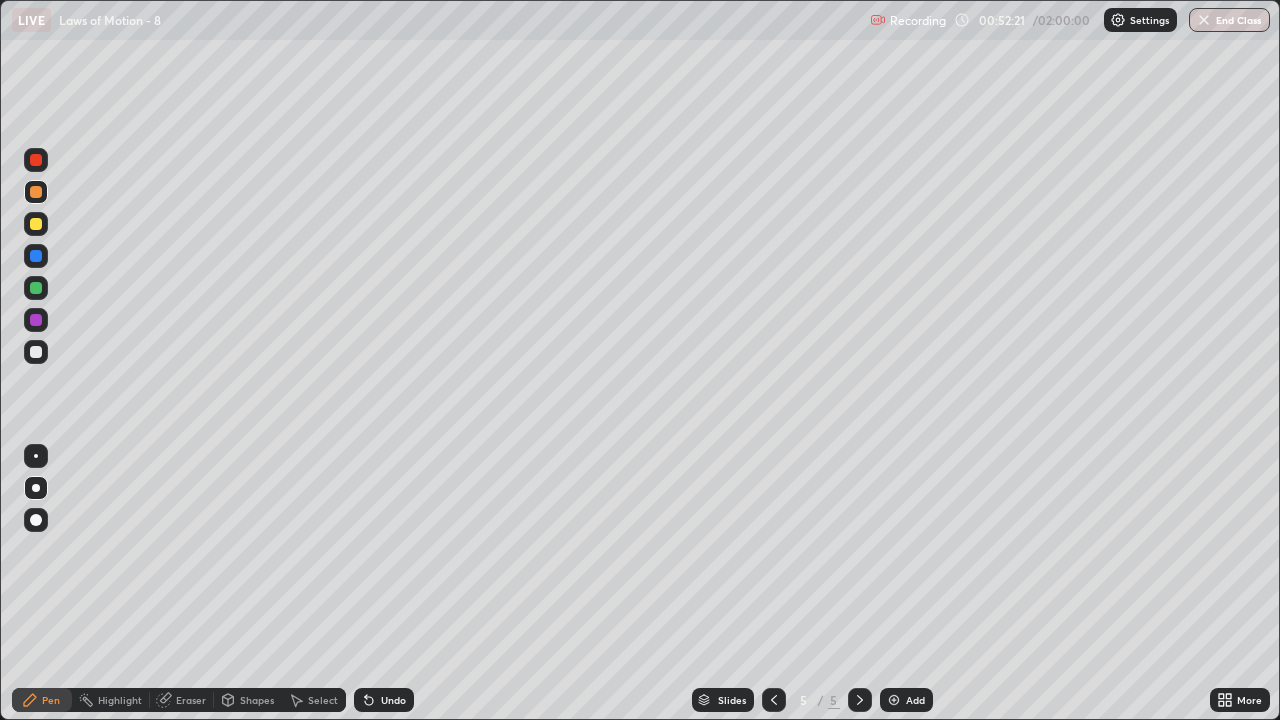 click at bounding box center [36, 224] 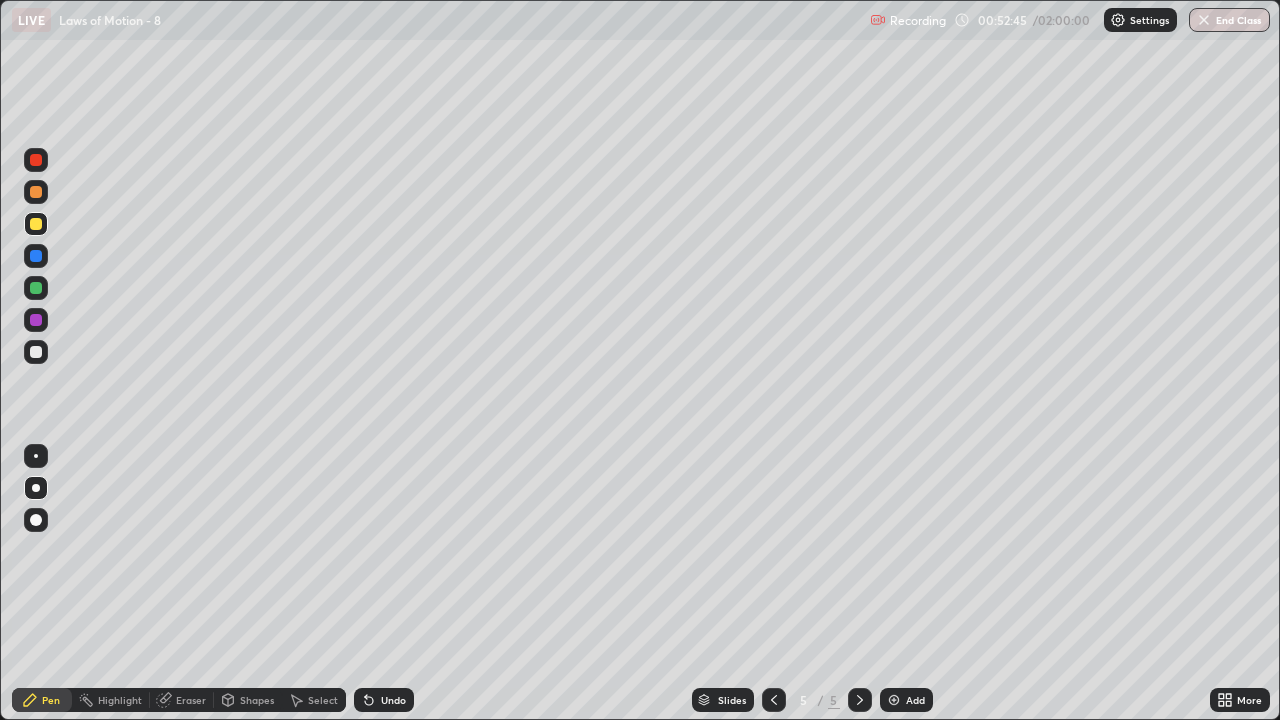 click on "Undo" at bounding box center [393, 700] 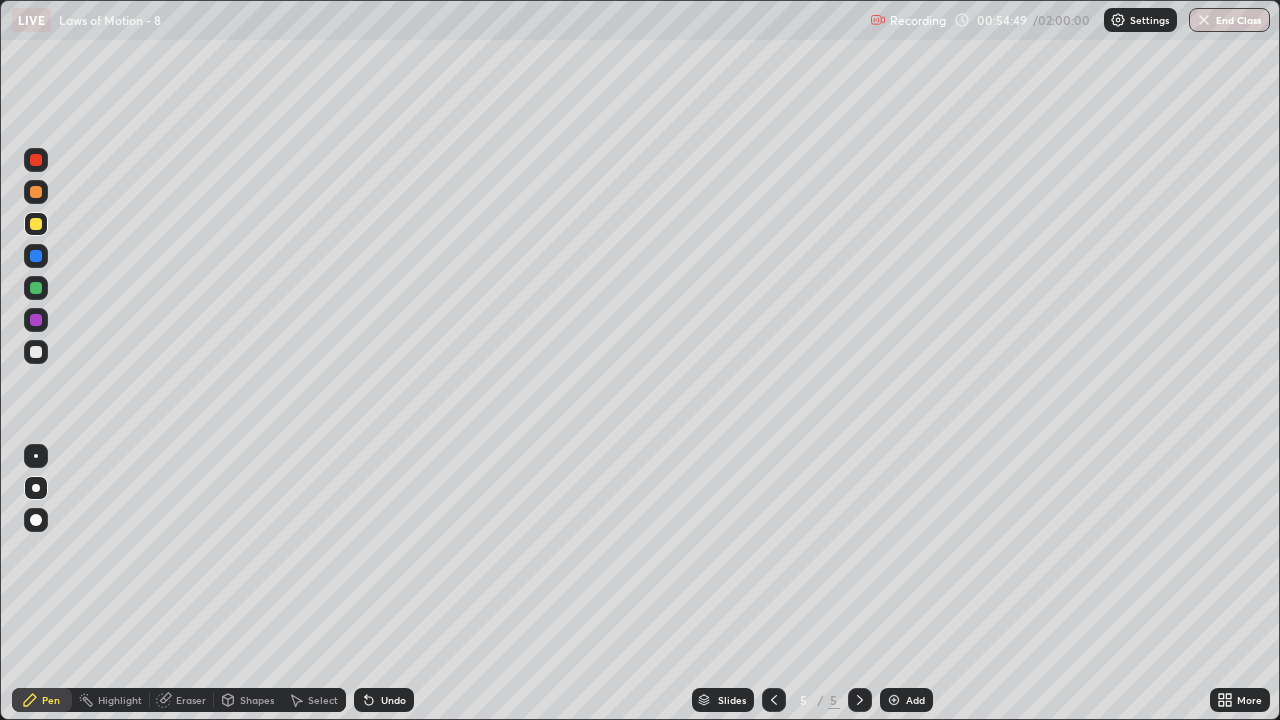click 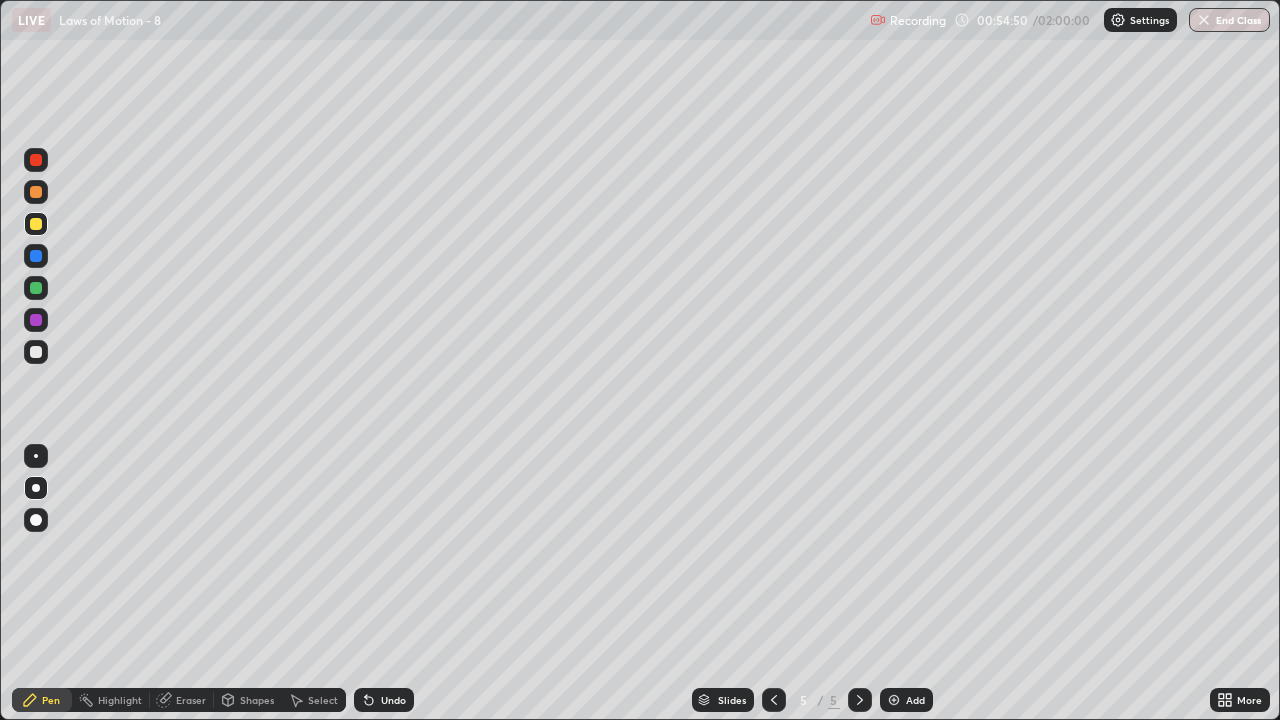 click on "Add" at bounding box center (906, 700) 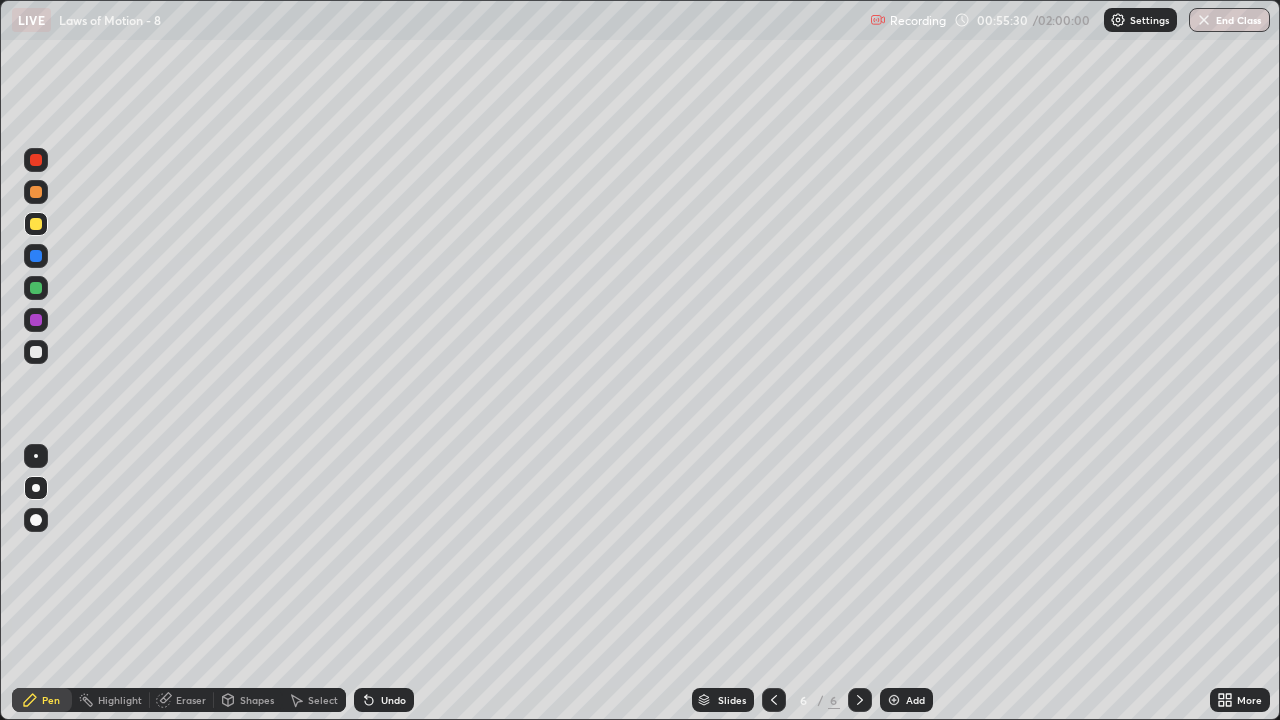 click 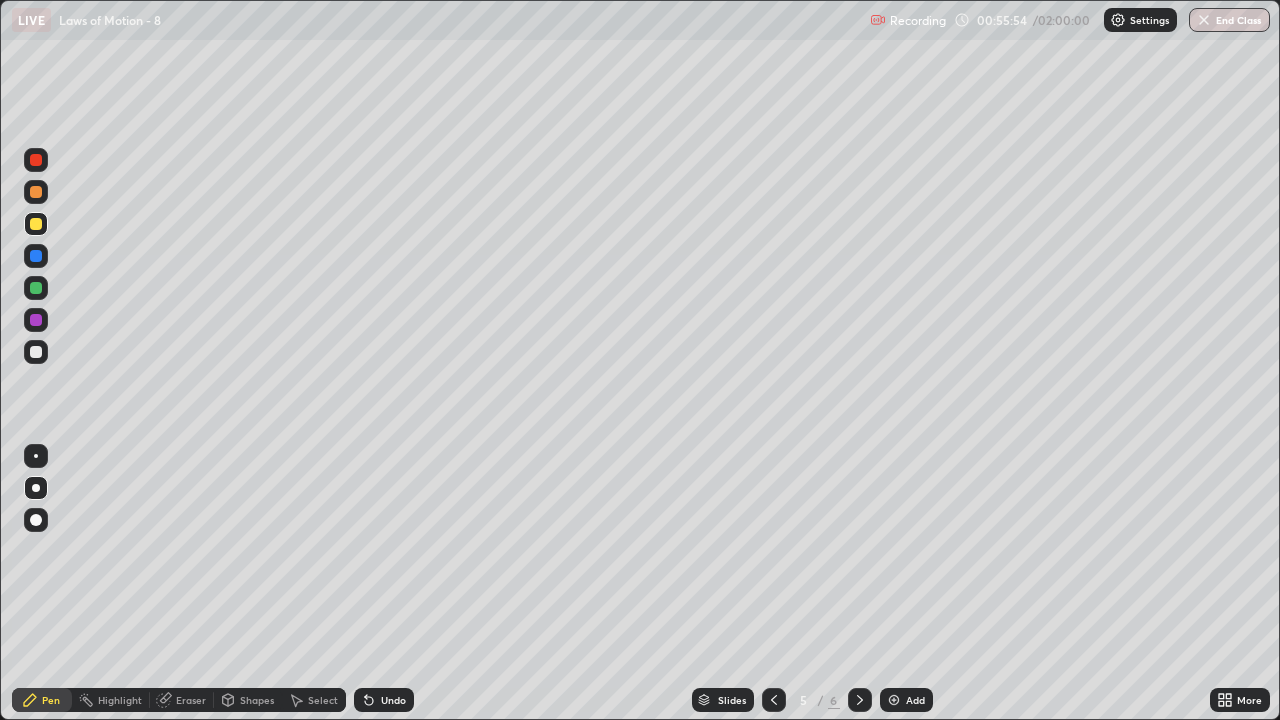 click 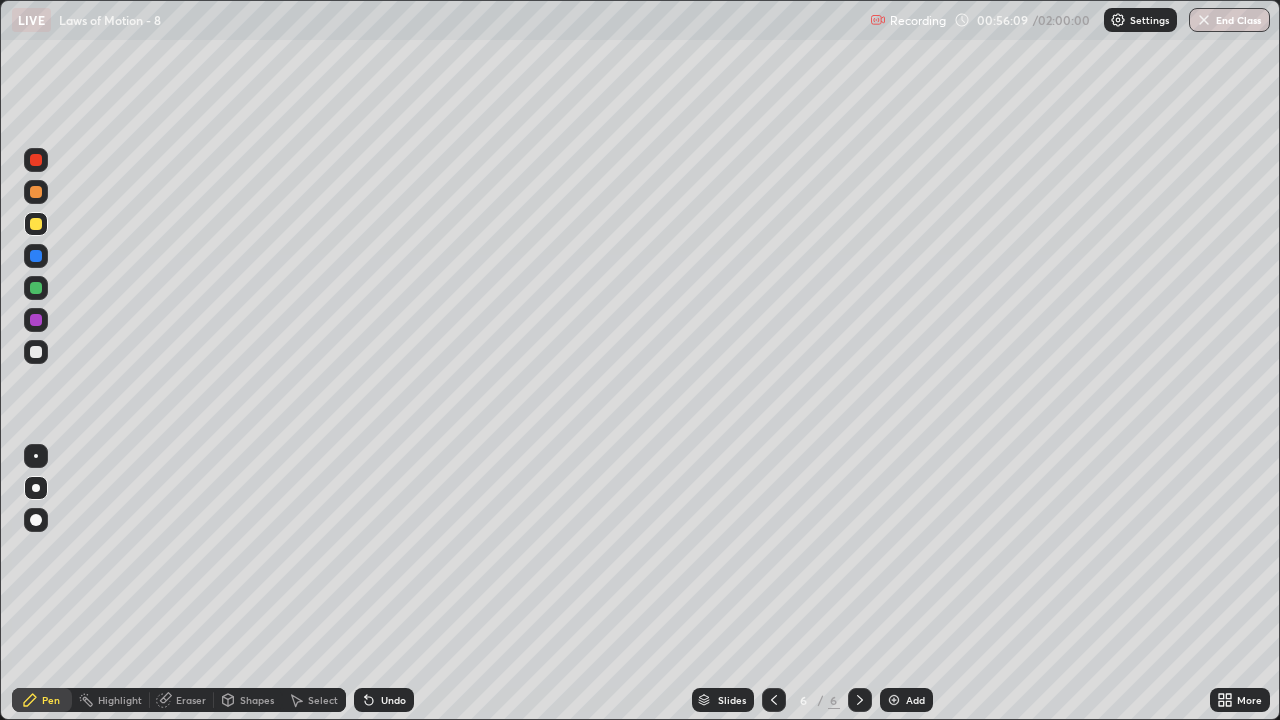 click 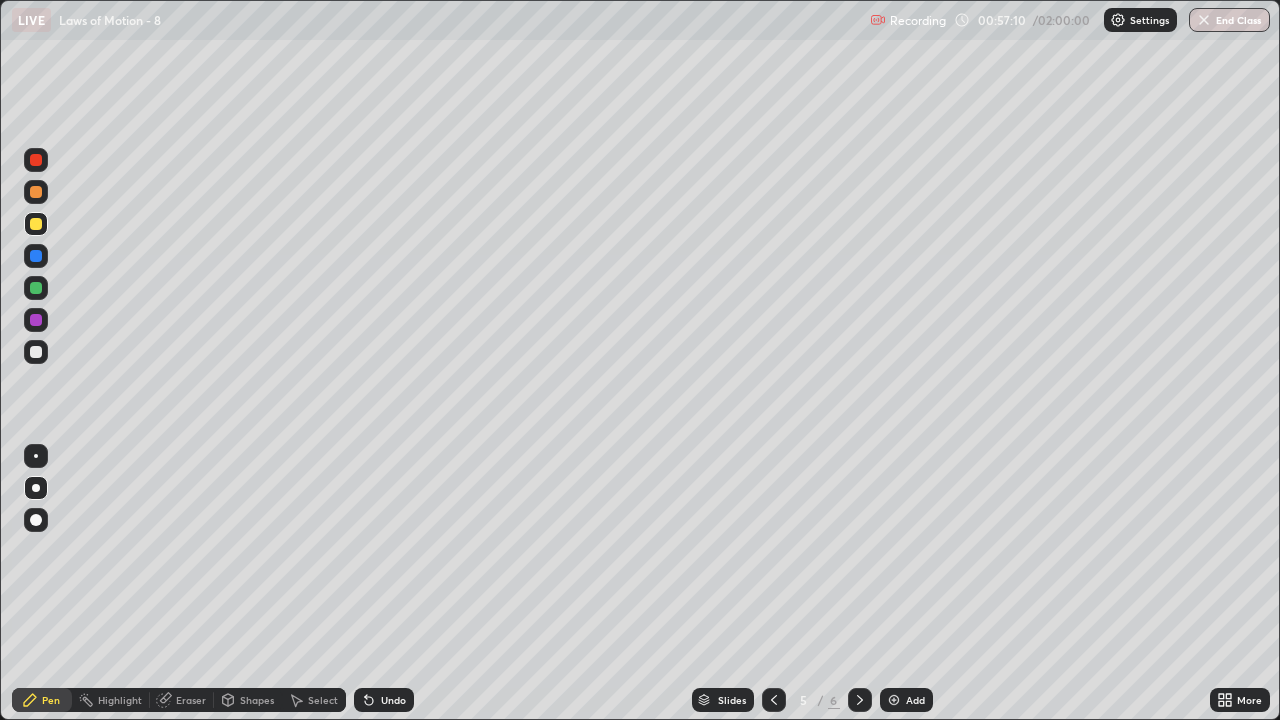 click 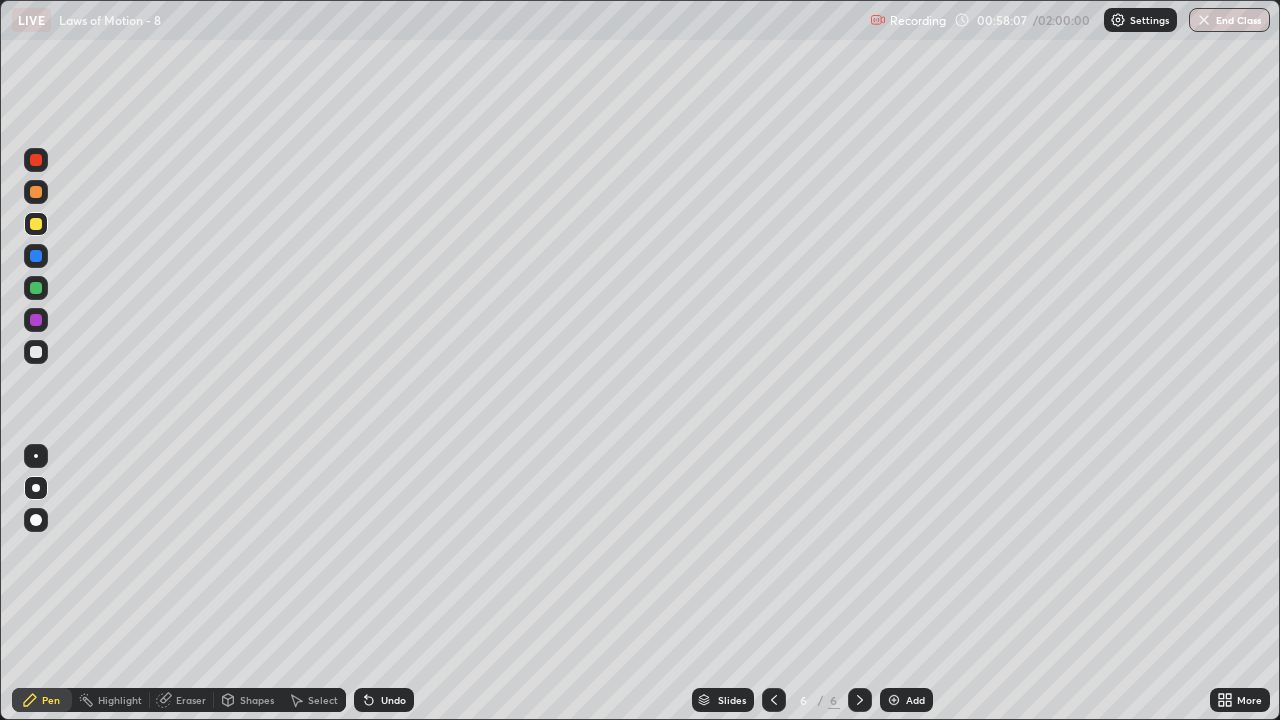 click 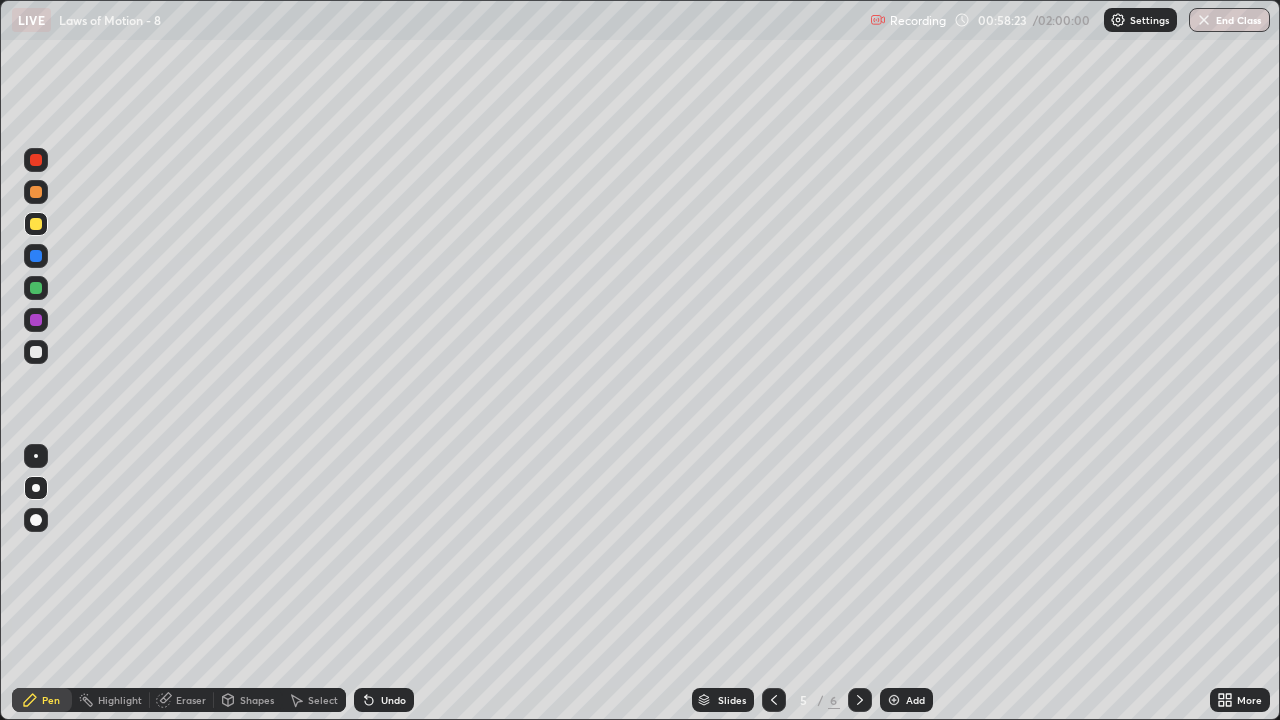click 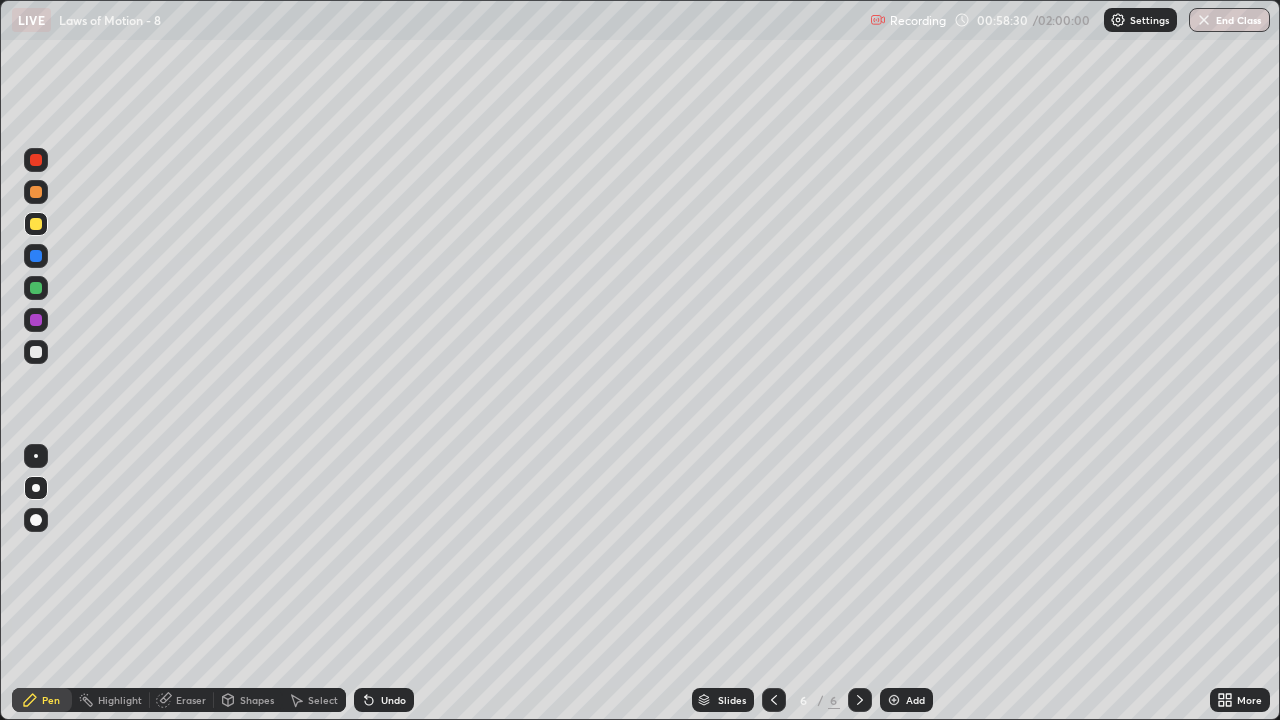 click at bounding box center [36, 352] 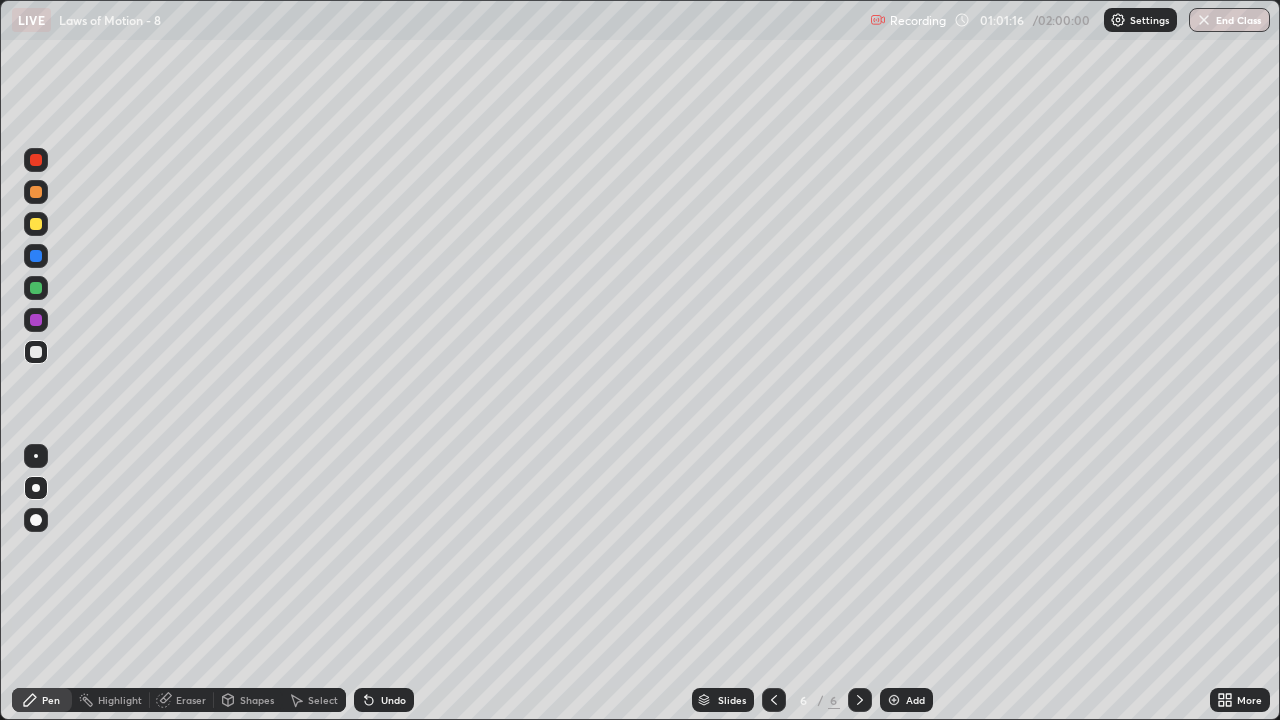 click at bounding box center (860, 700) 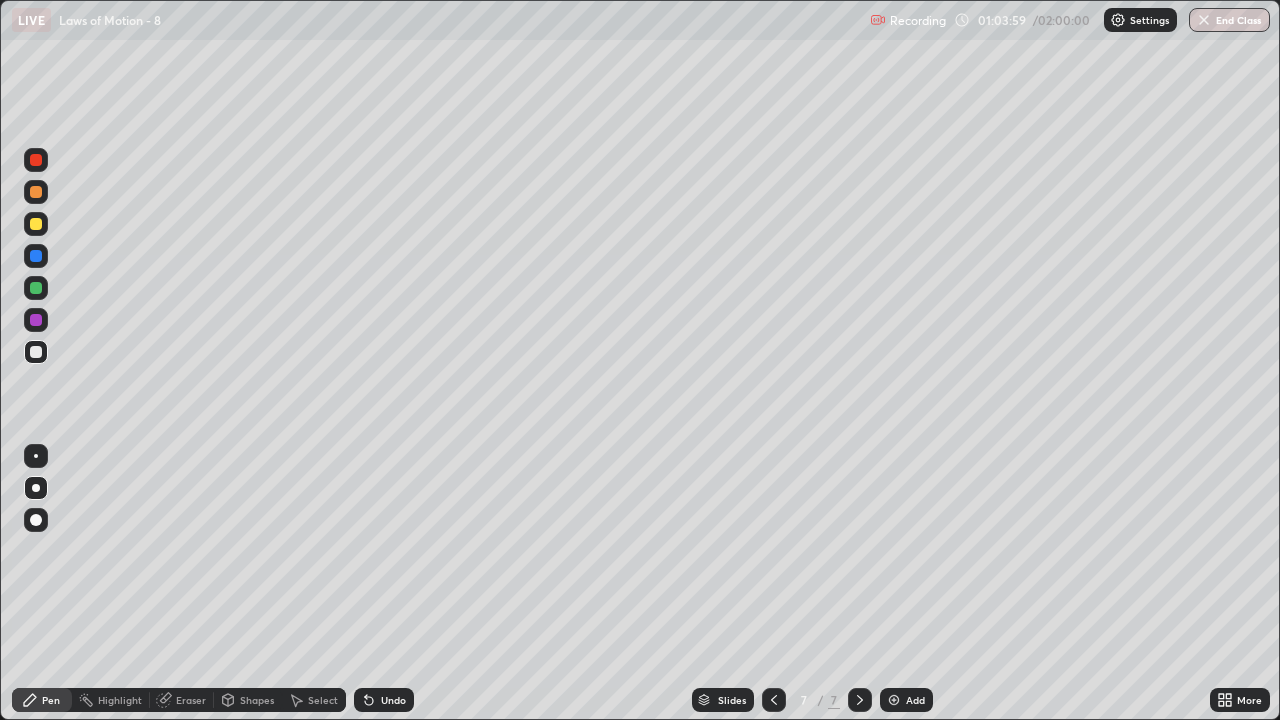 click 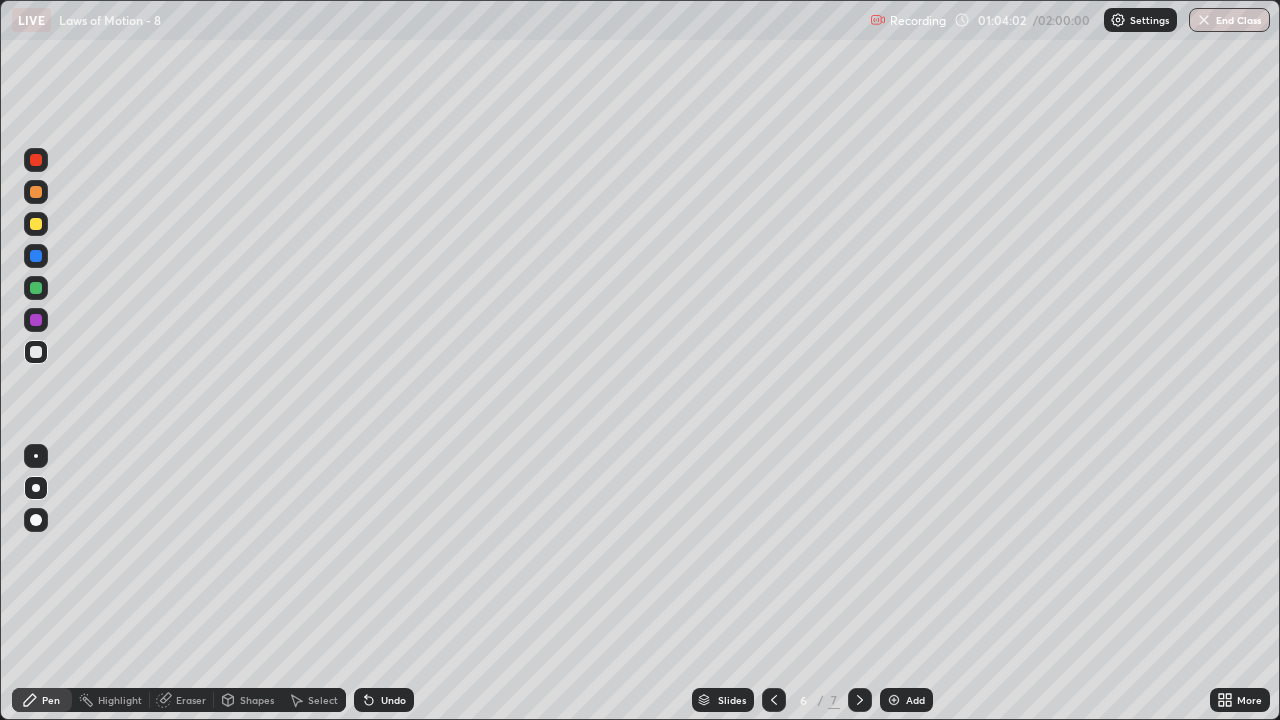 click at bounding box center [774, 700] 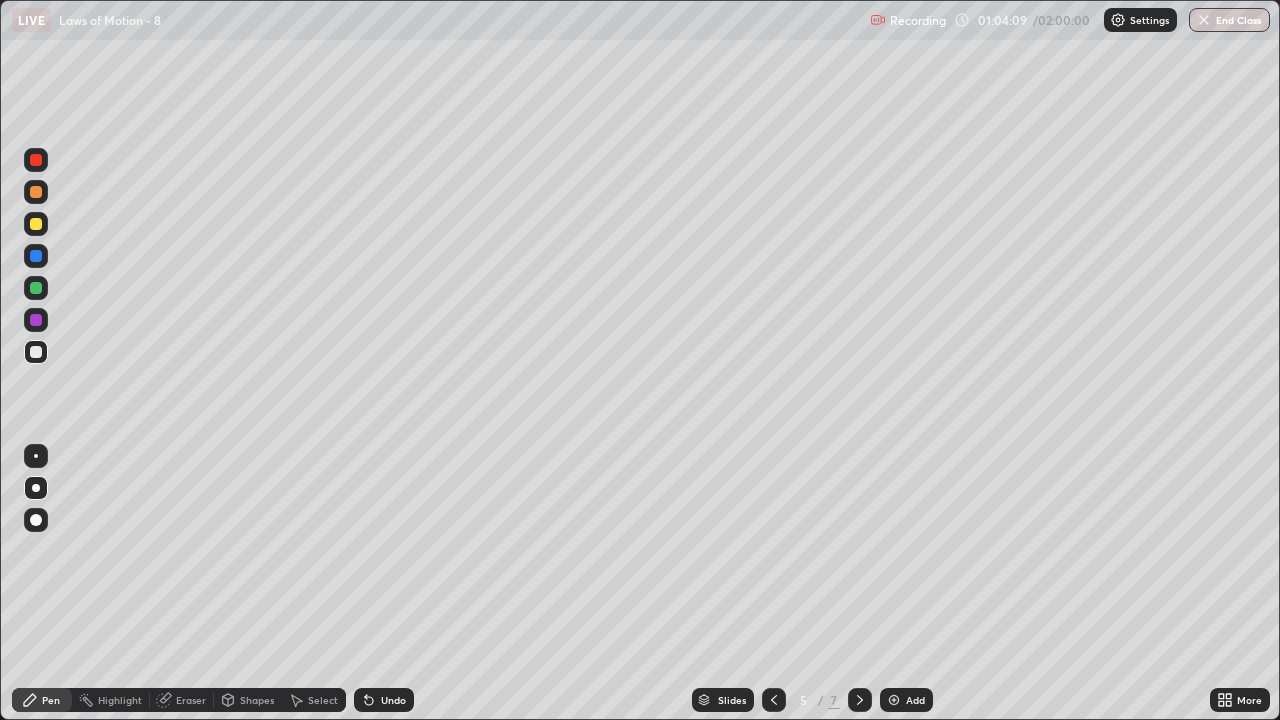 click 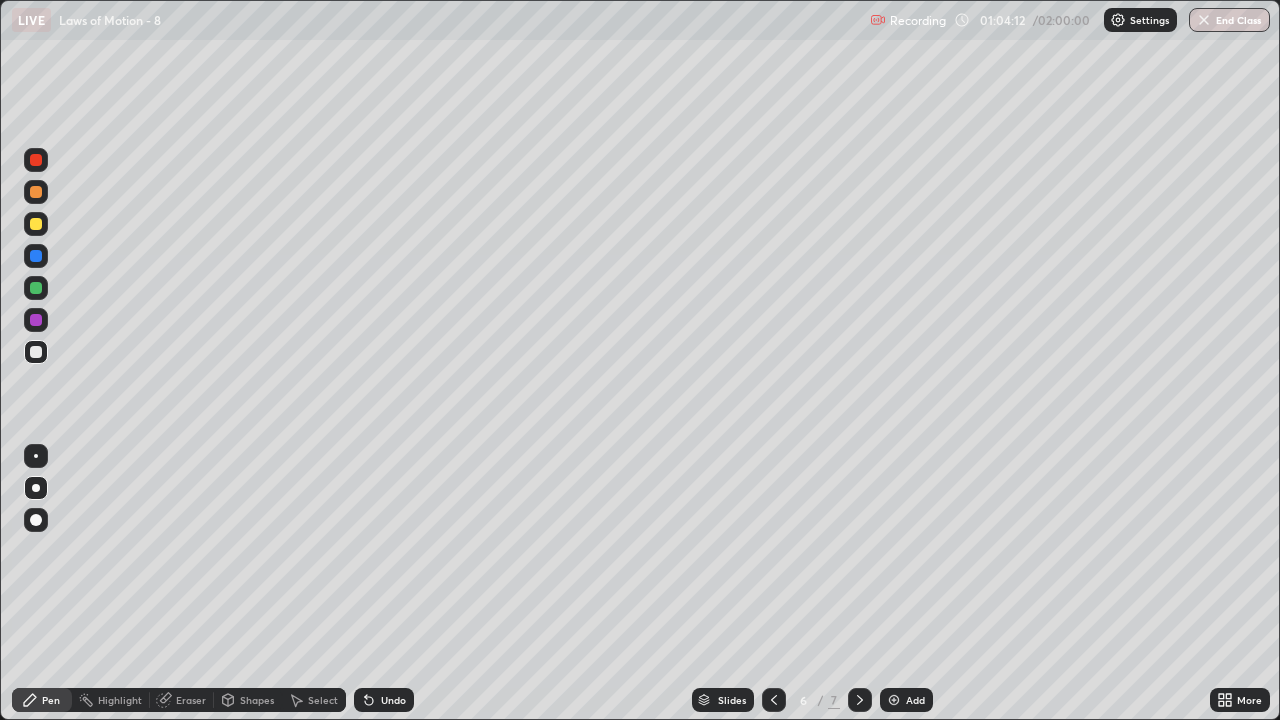 click 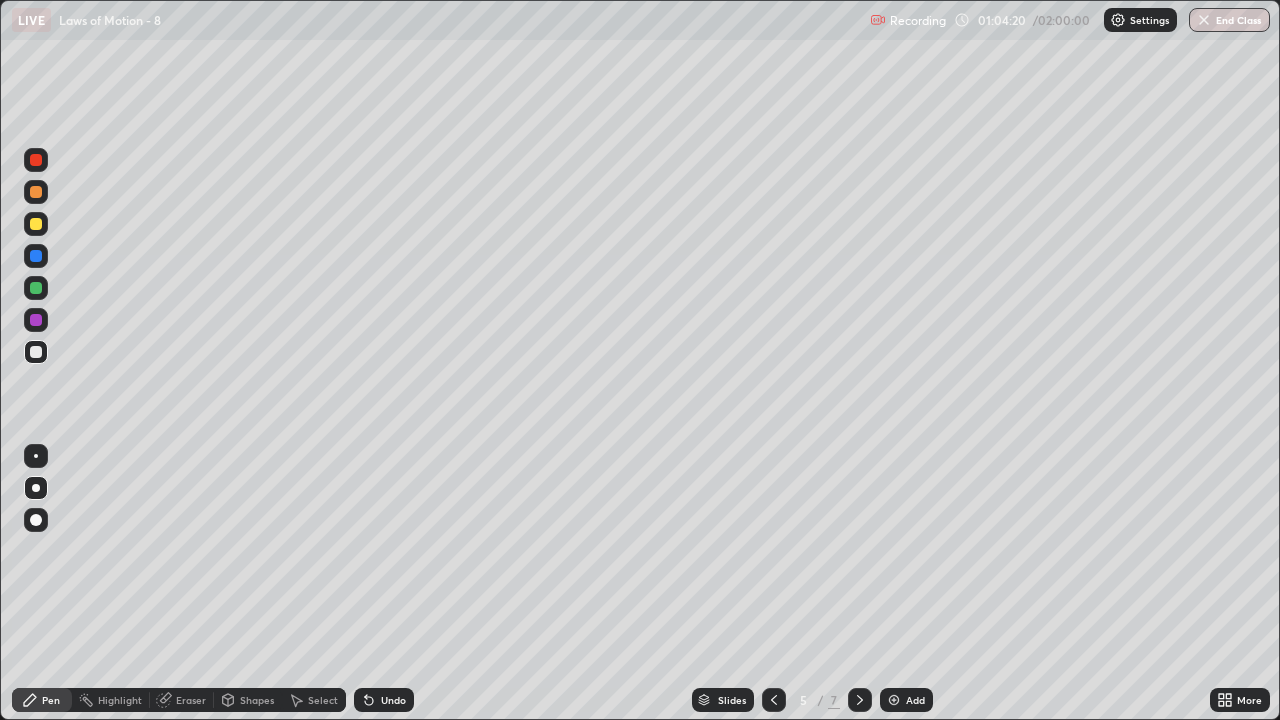 click at bounding box center (860, 700) 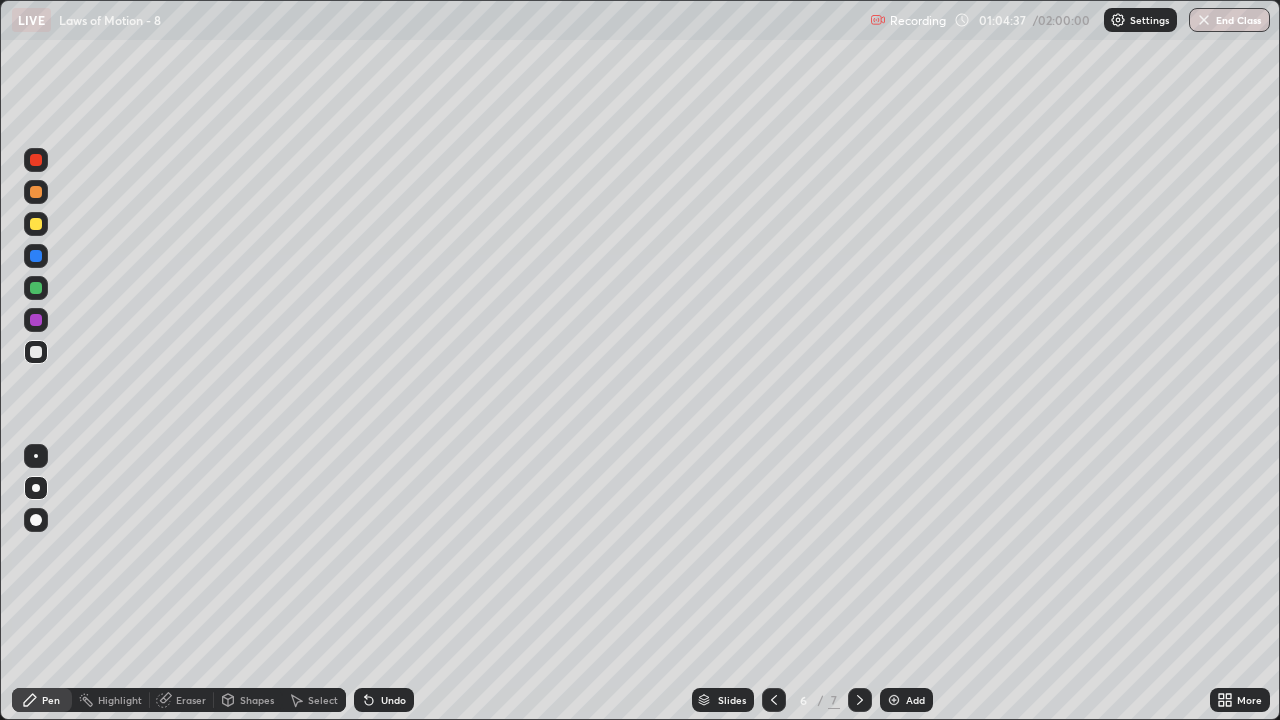 click 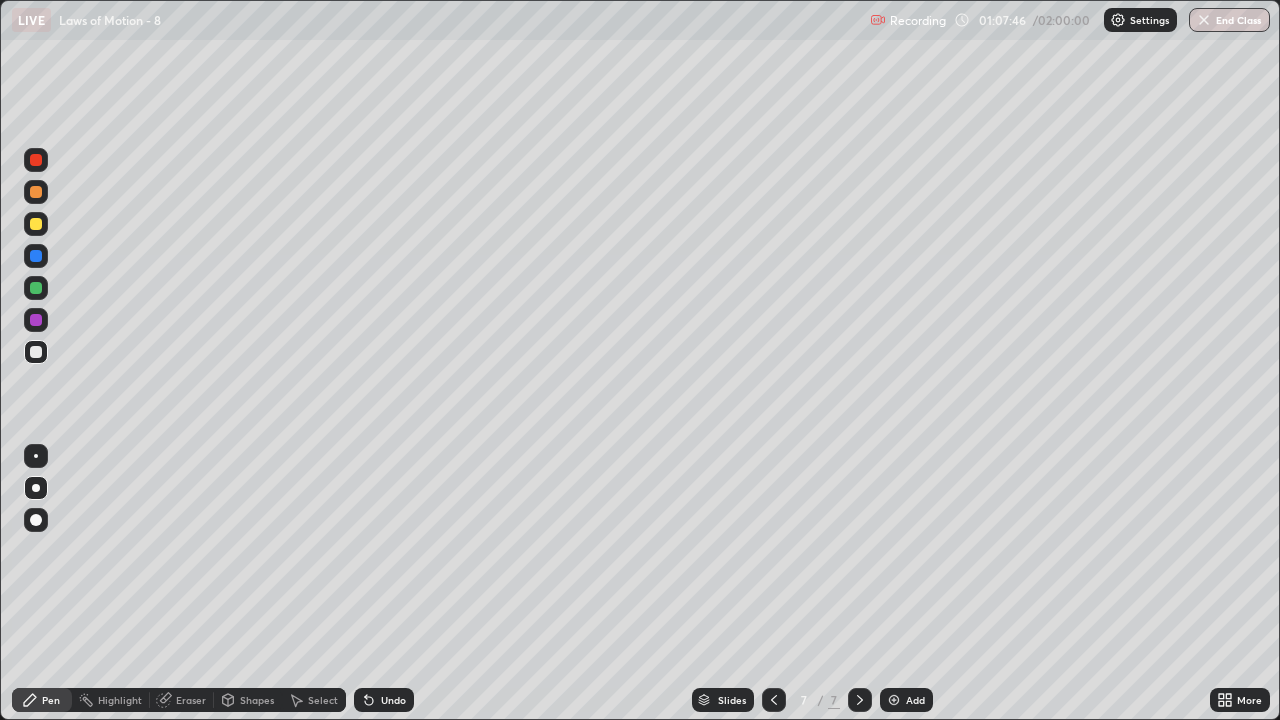 click at bounding box center [36, 224] 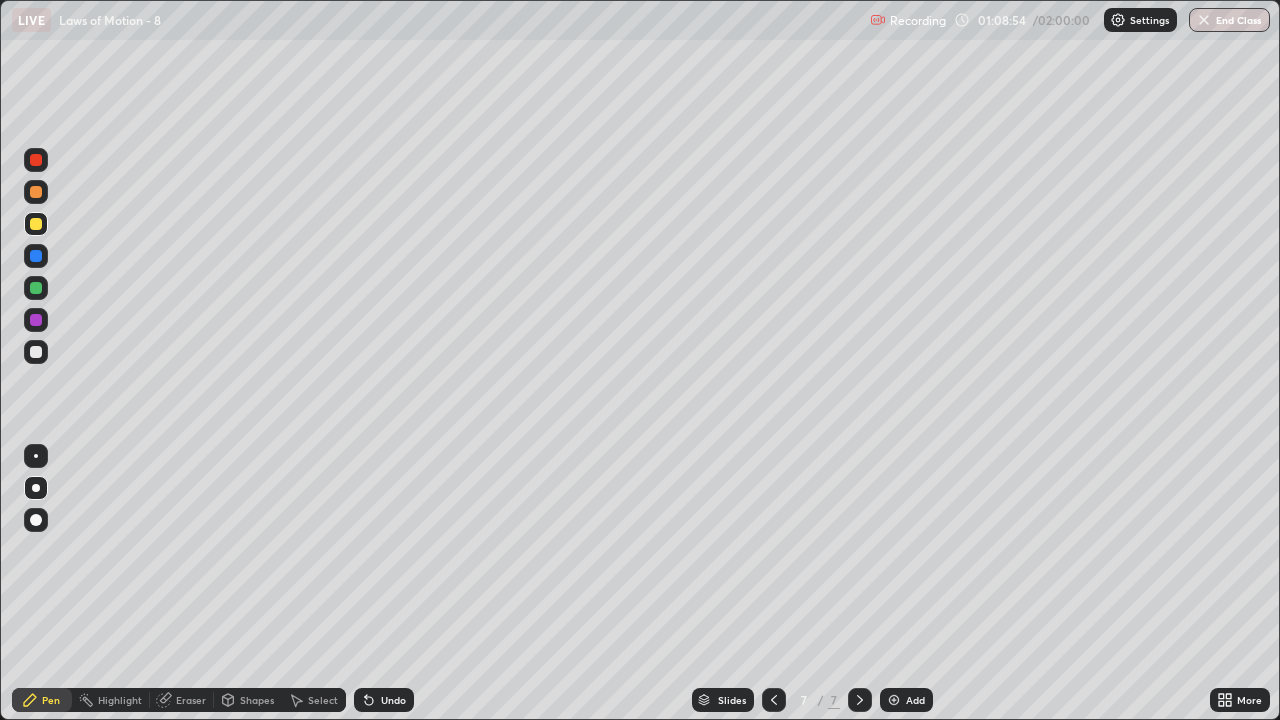 click at bounding box center (36, 320) 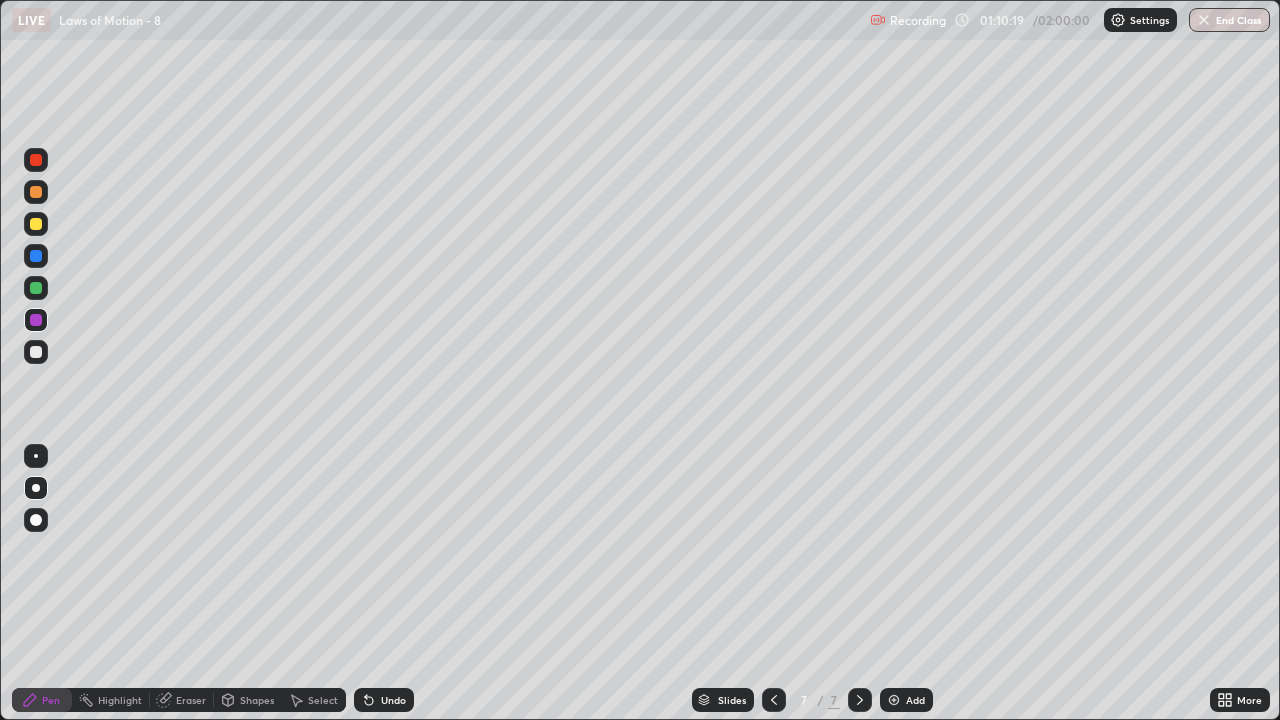 click at bounding box center (36, 352) 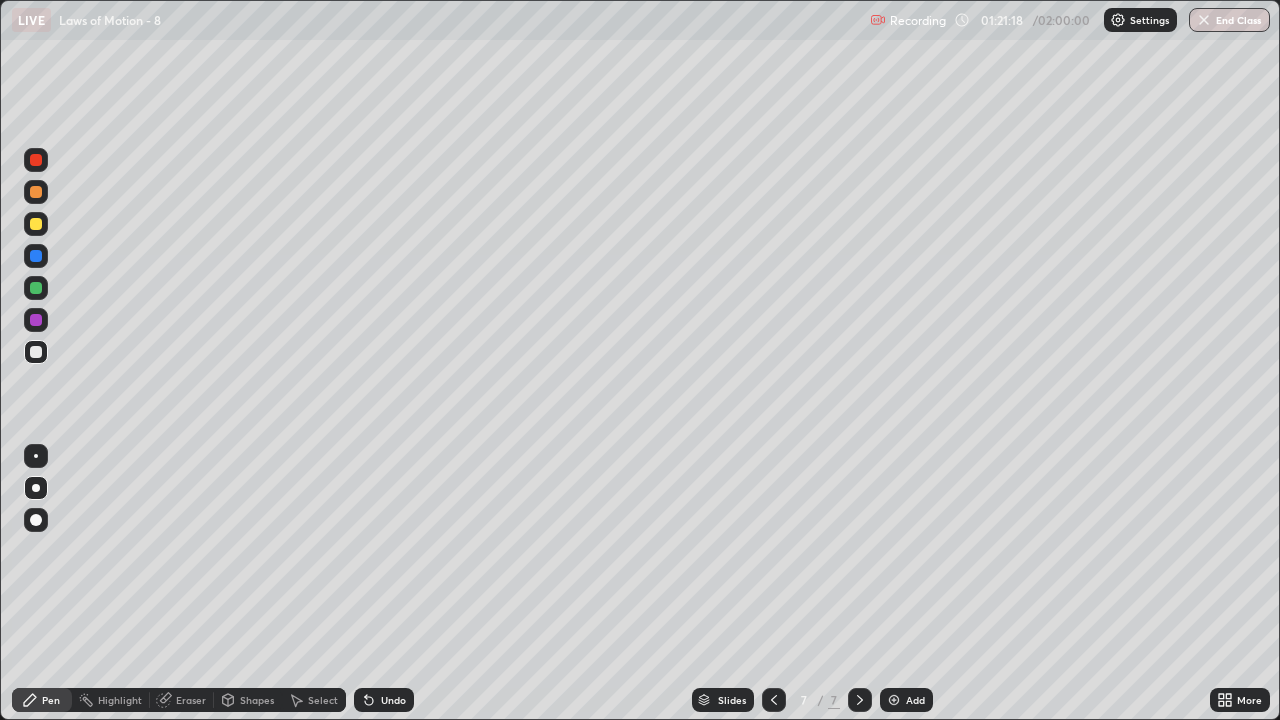click on "Add" at bounding box center [906, 700] 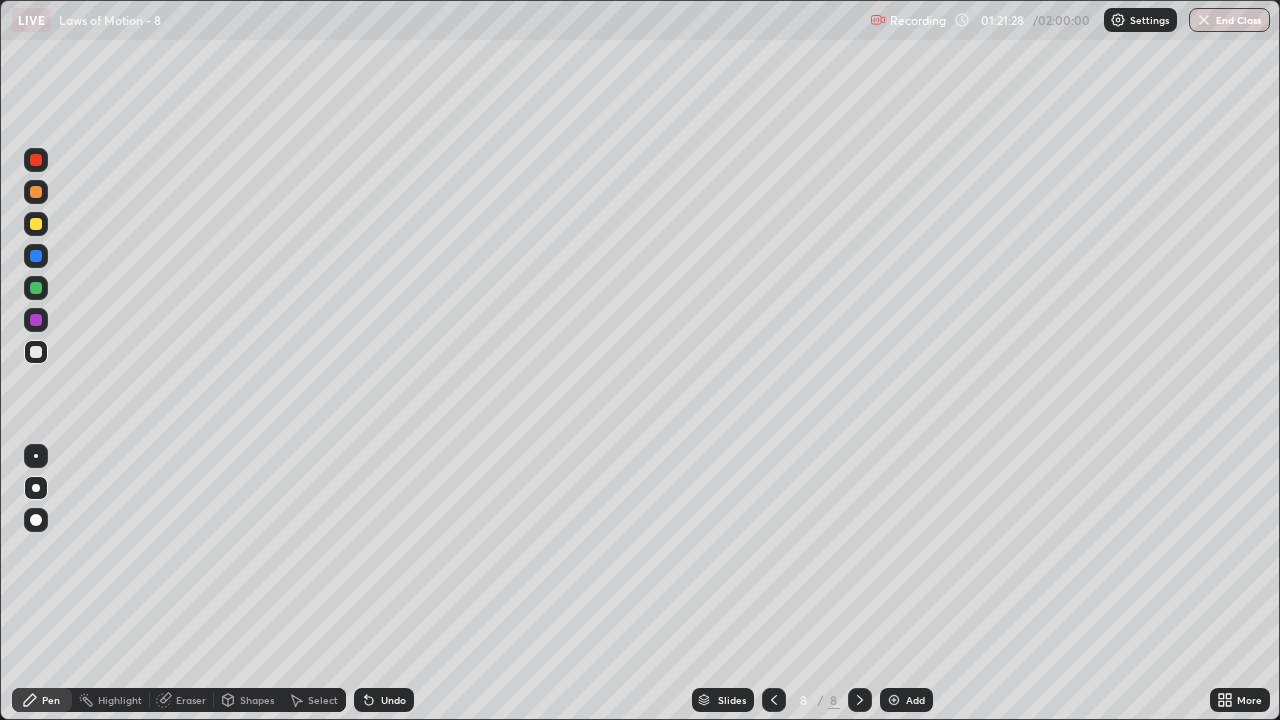 click at bounding box center (36, 224) 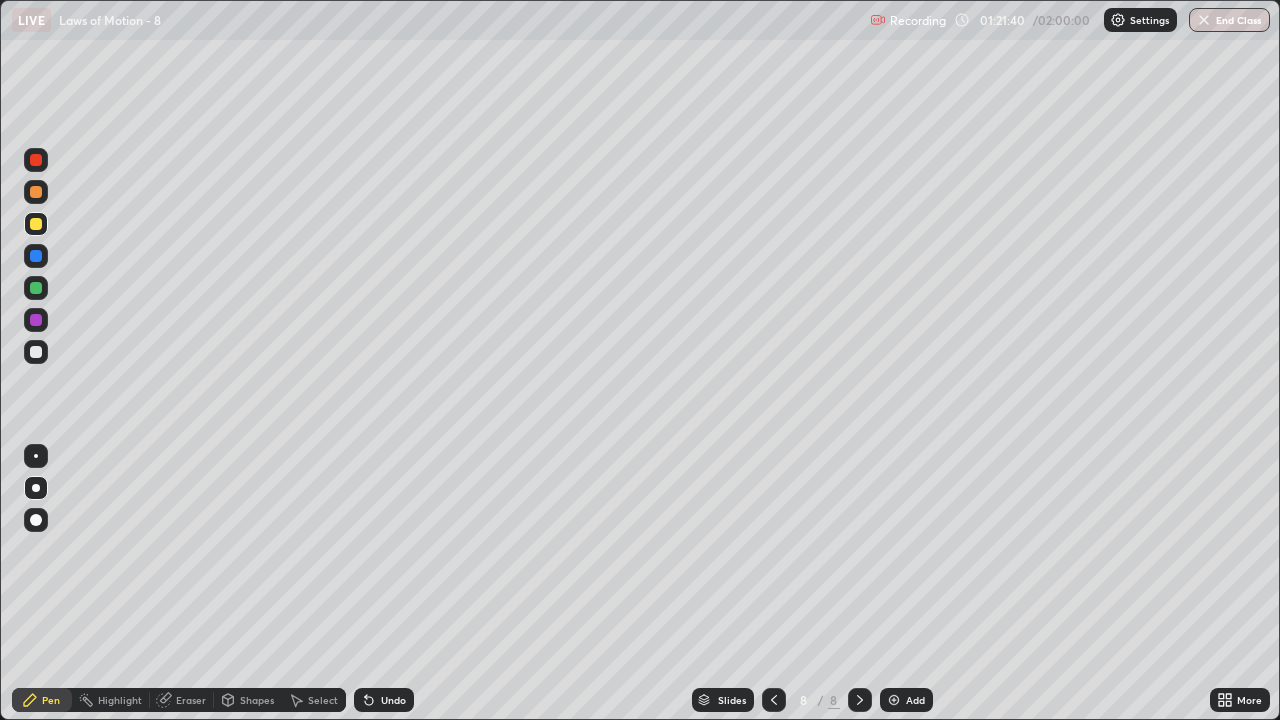 click at bounding box center (36, 192) 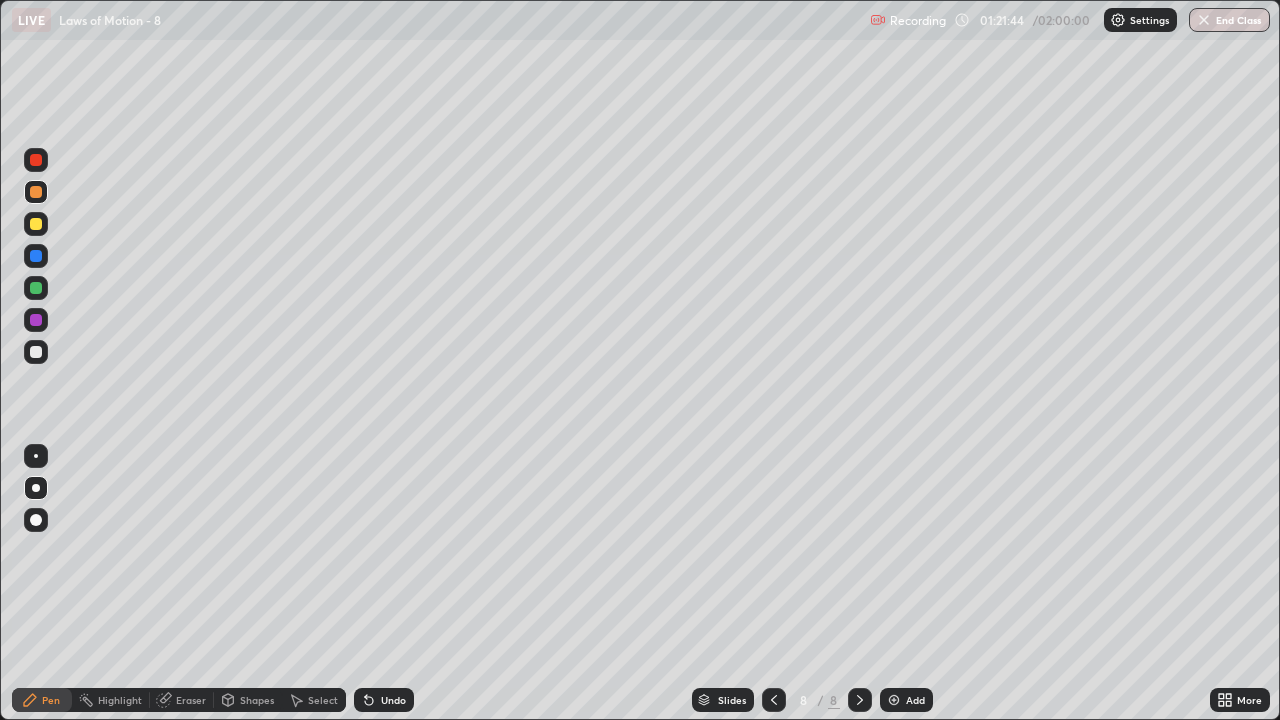 click at bounding box center (36, 288) 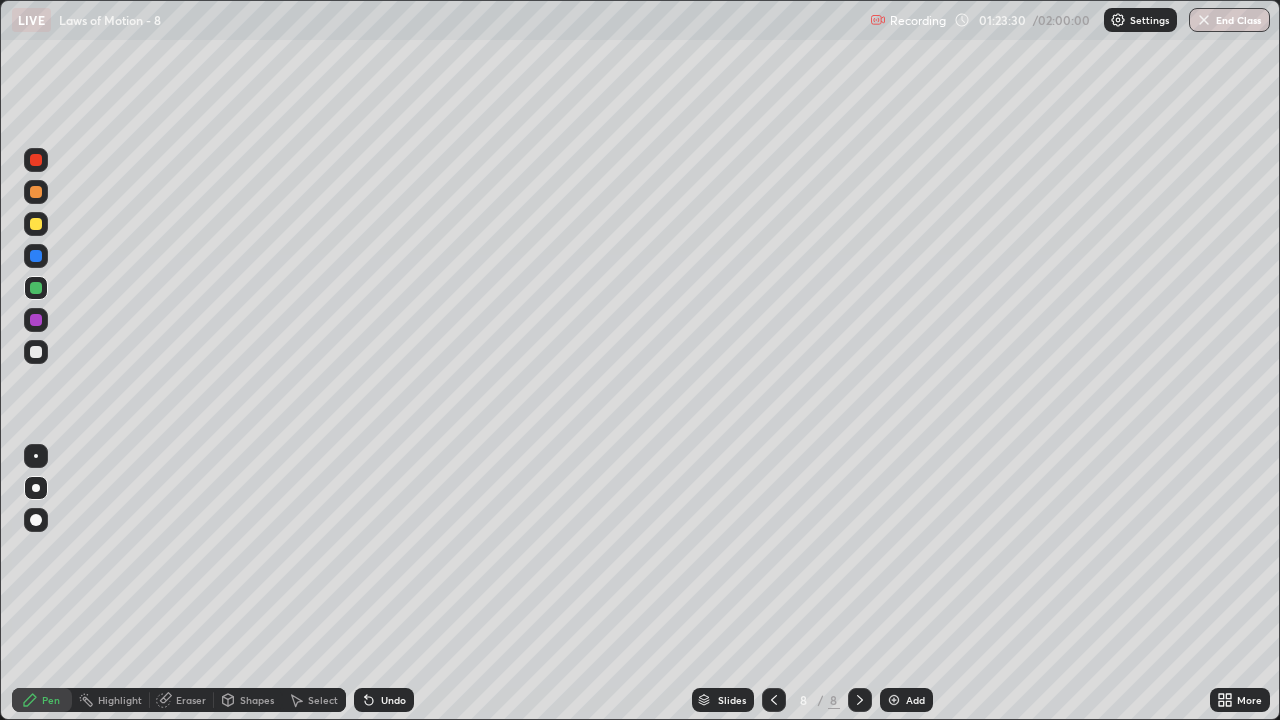 click on "Add" at bounding box center [915, 700] 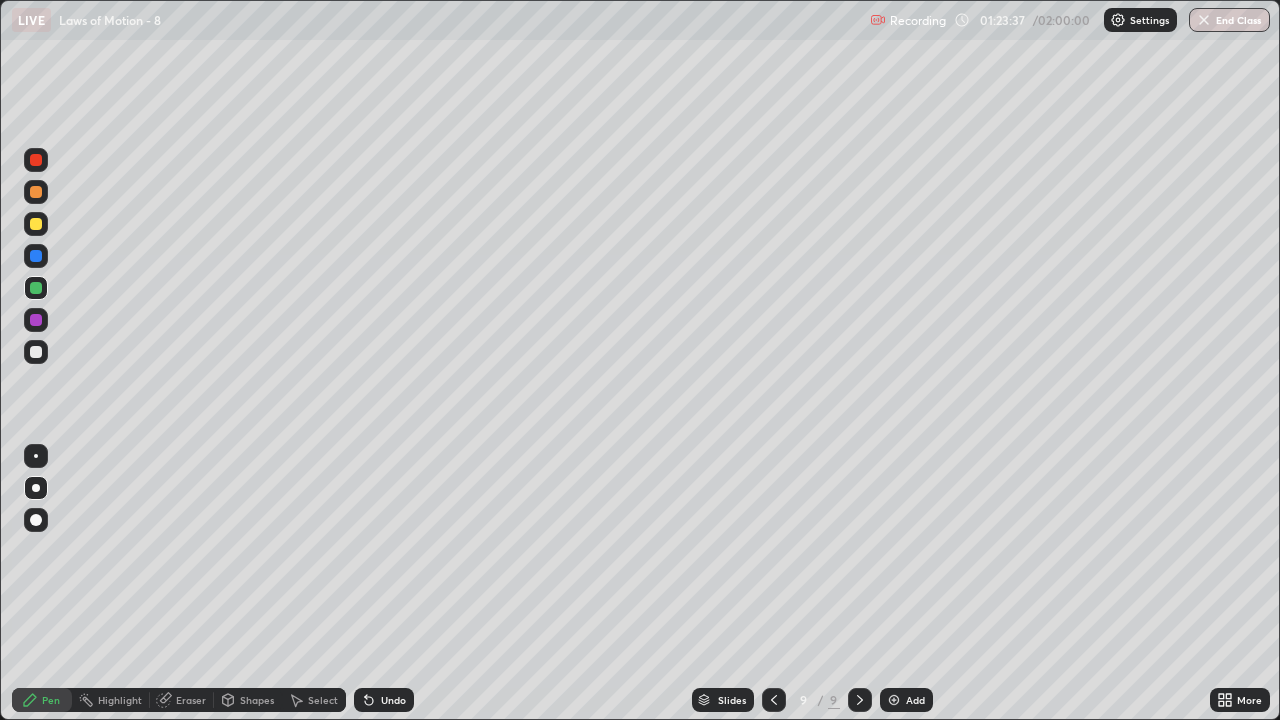 click at bounding box center (36, 352) 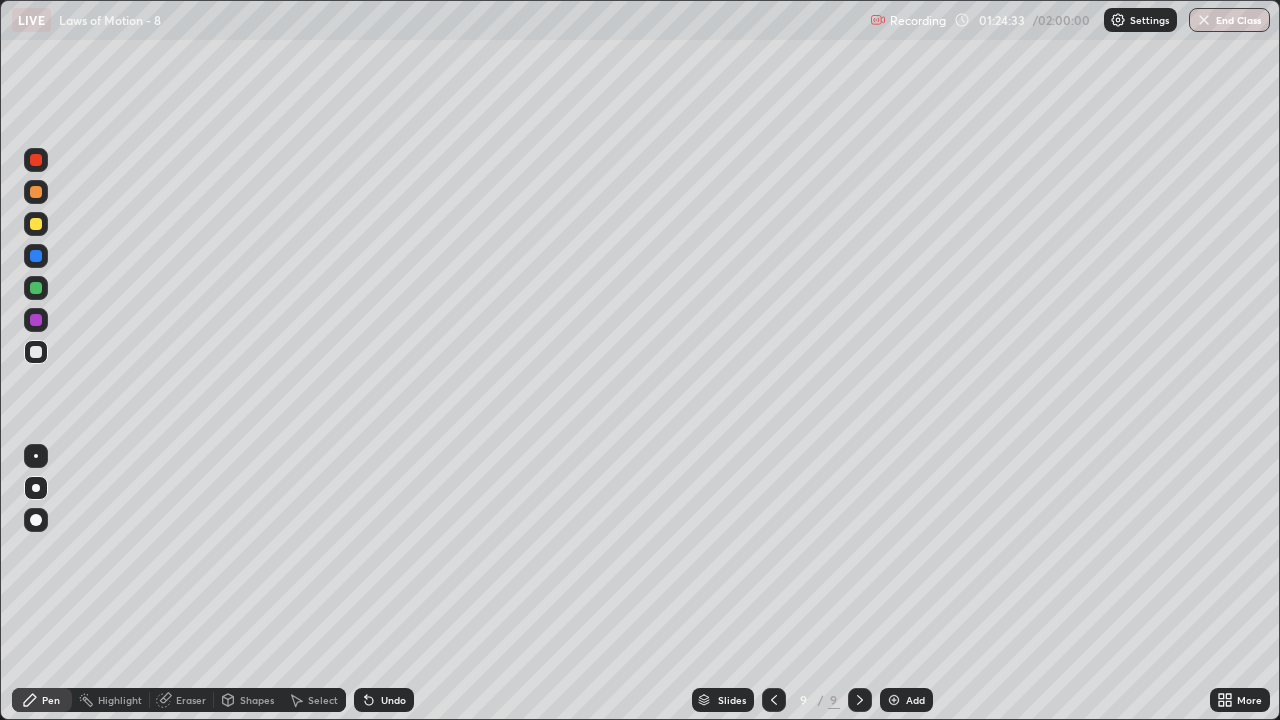 click at bounding box center (36, 224) 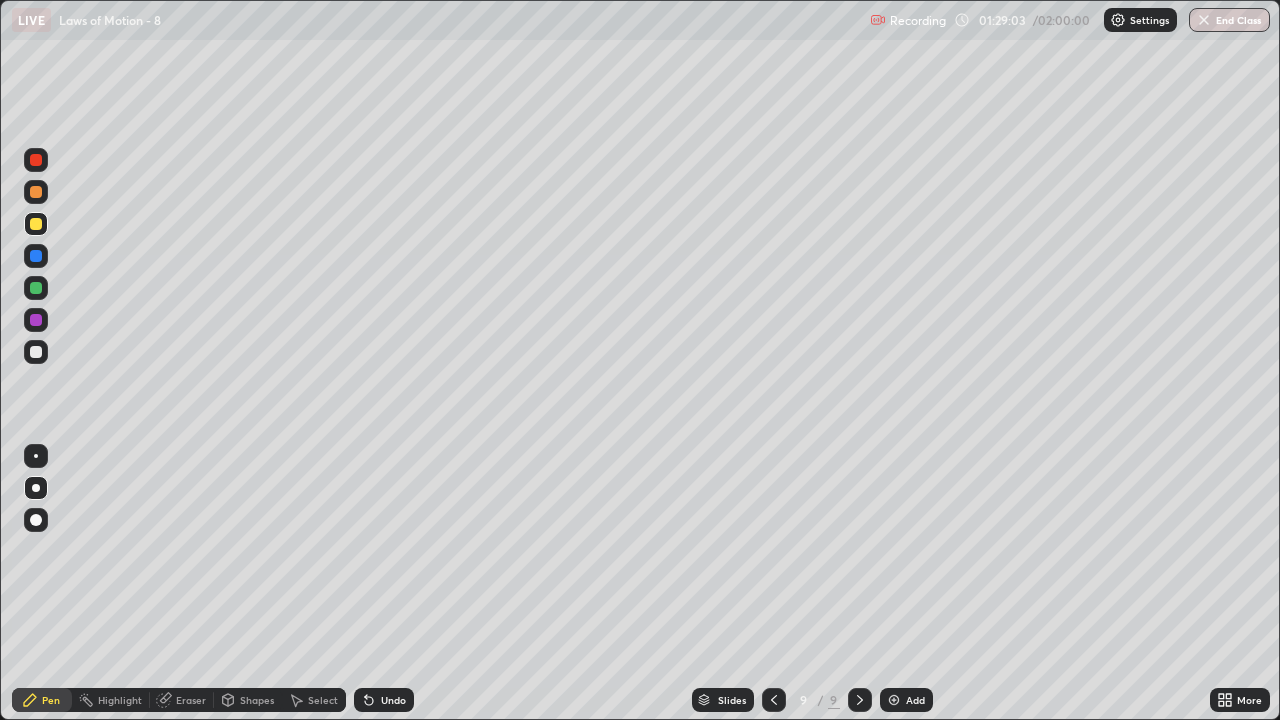 click on "Undo" at bounding box center [384, 700] 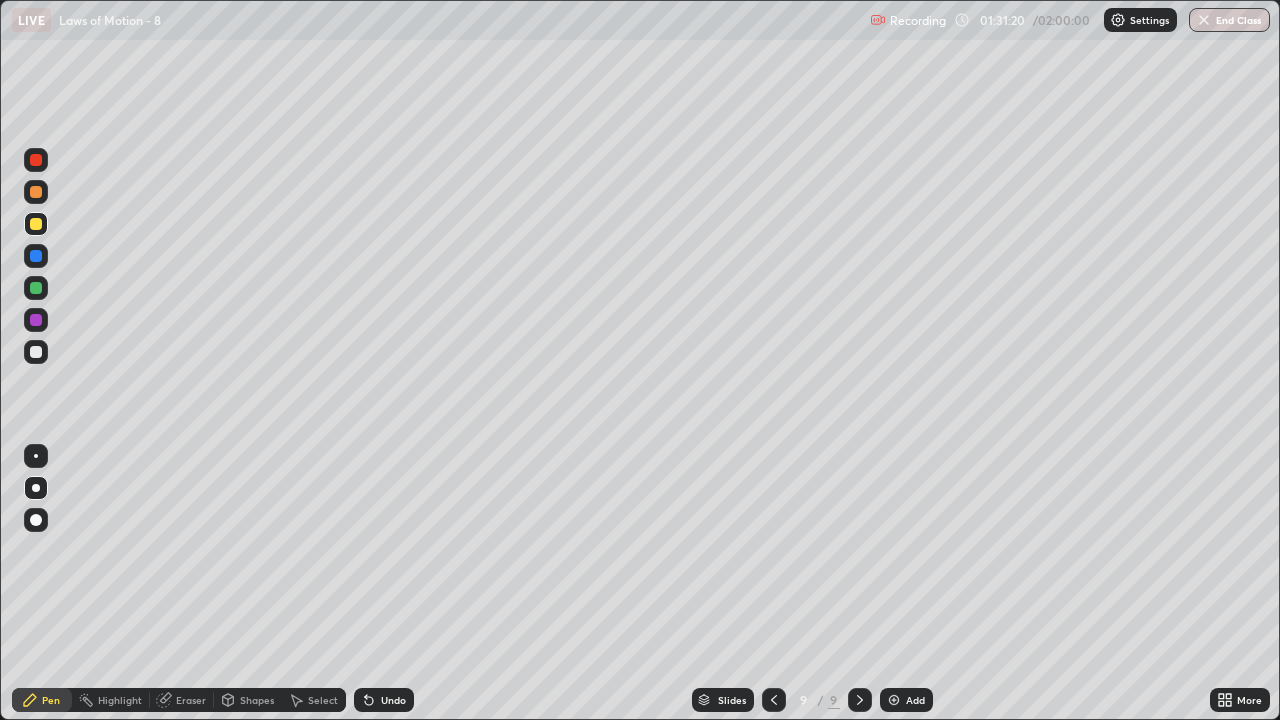 click on "Add" at bounding box center [906, 700] 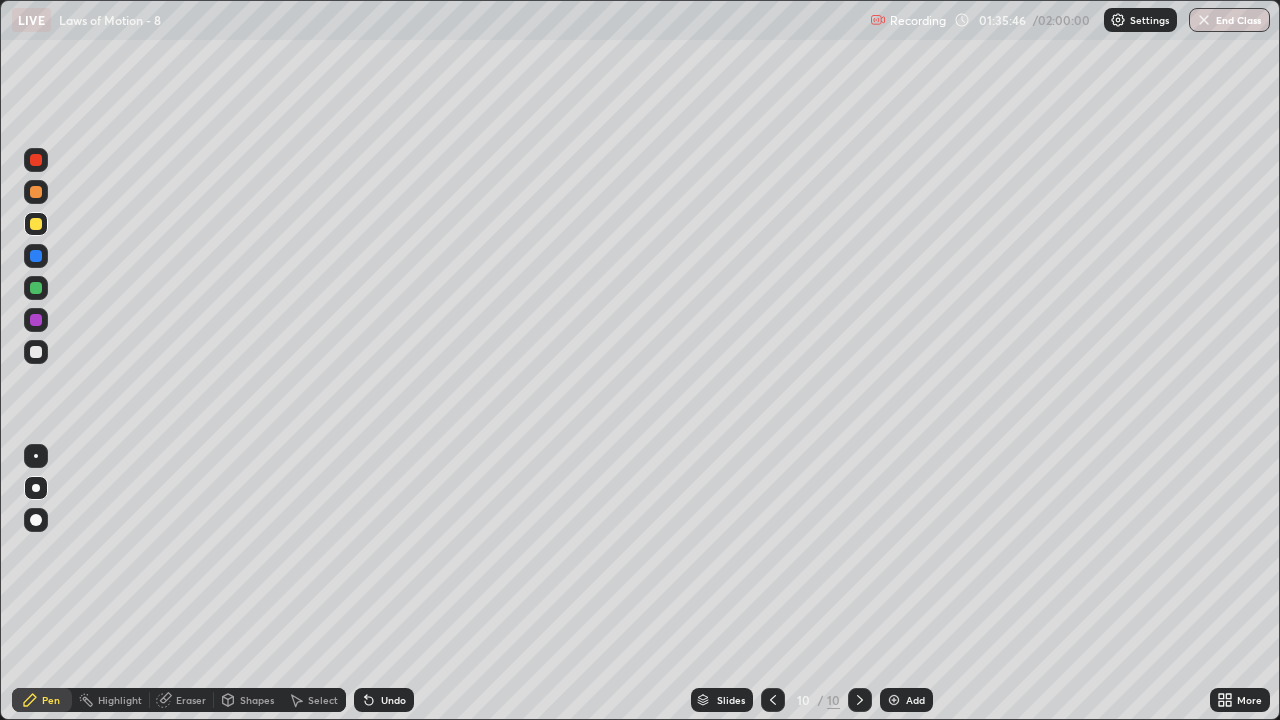 click at bounding box center [36, 352] 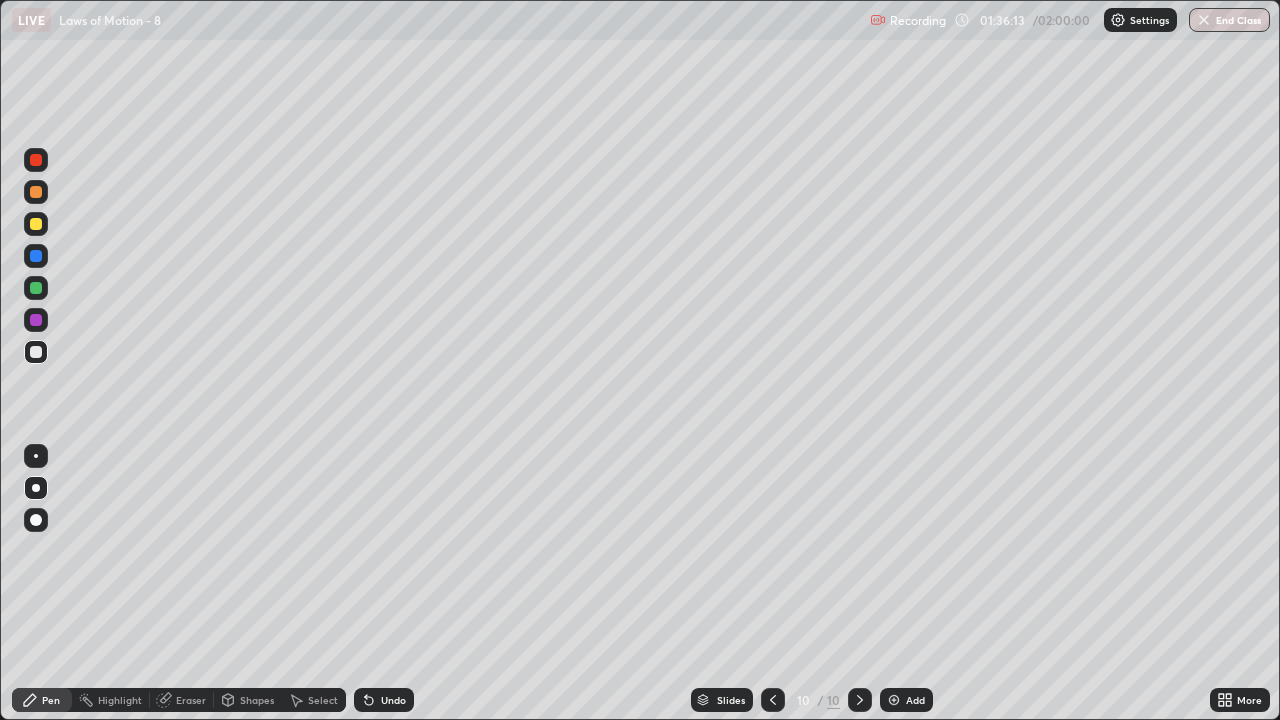 click at bounding box center [36, 192] 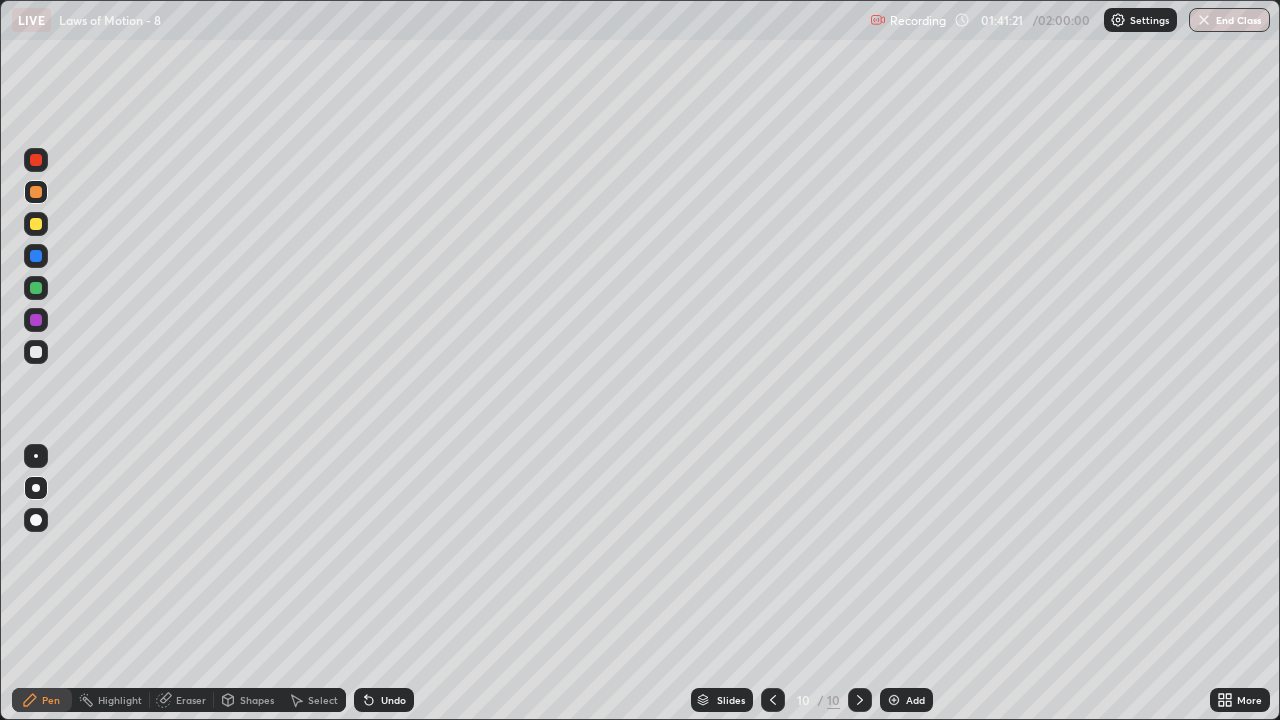 click 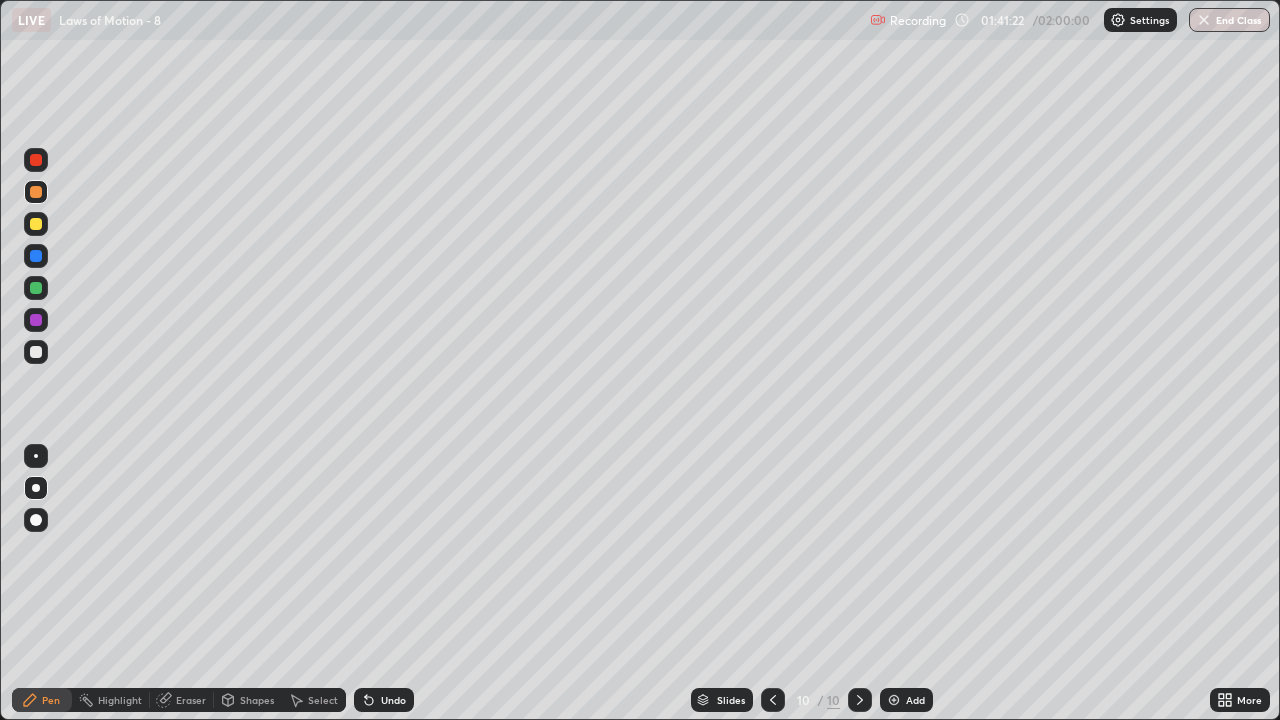 click on "Add" at bounding box center (915, 700) 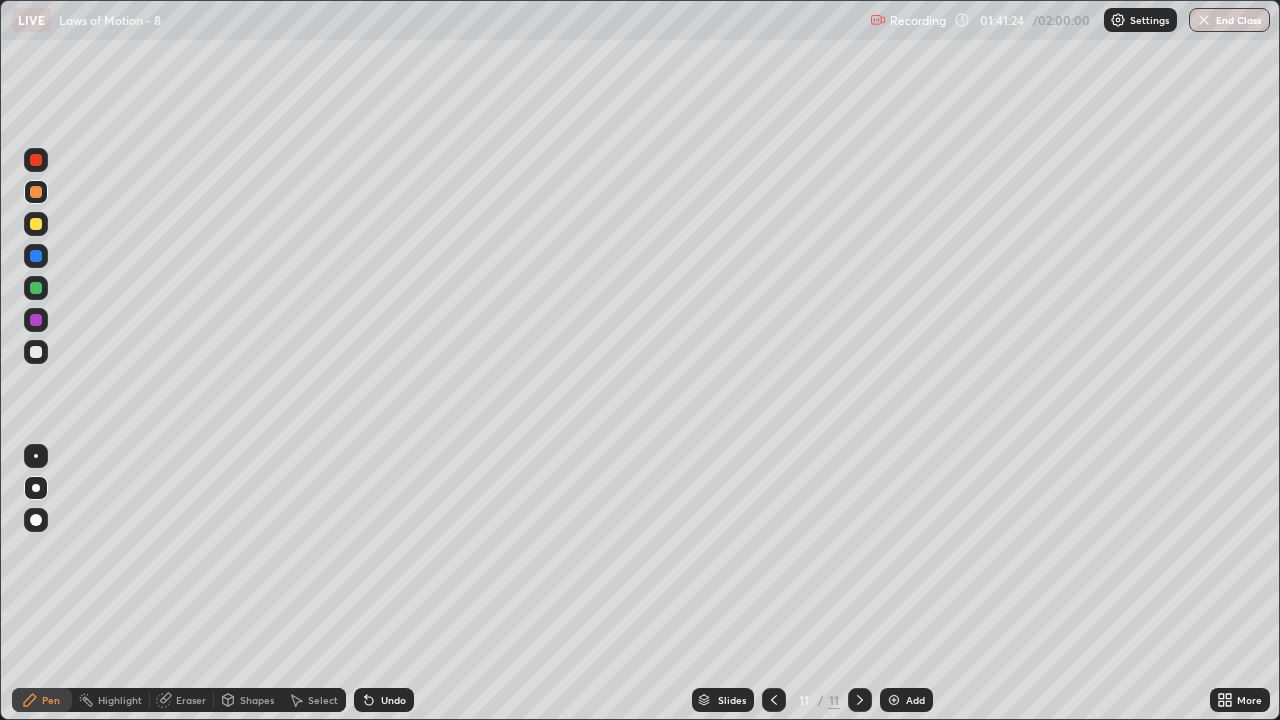 click at bounding box center [36, 352] 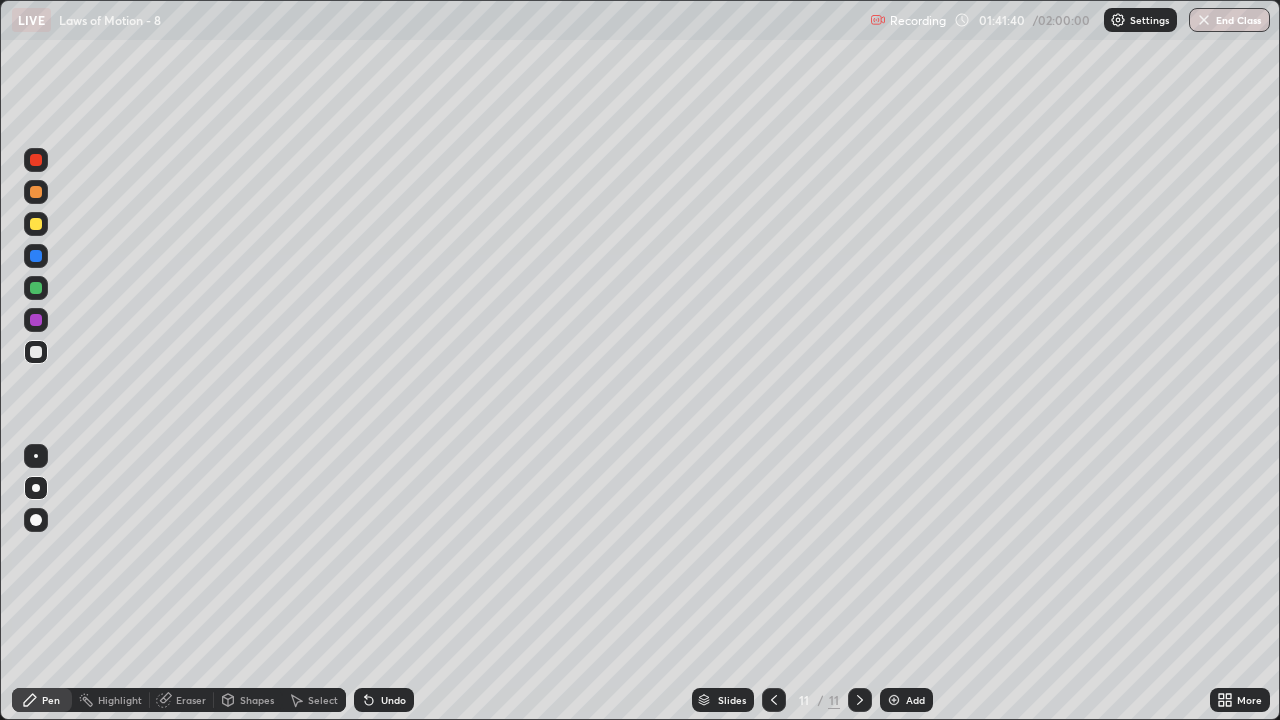click at bounding box center [36, 224] 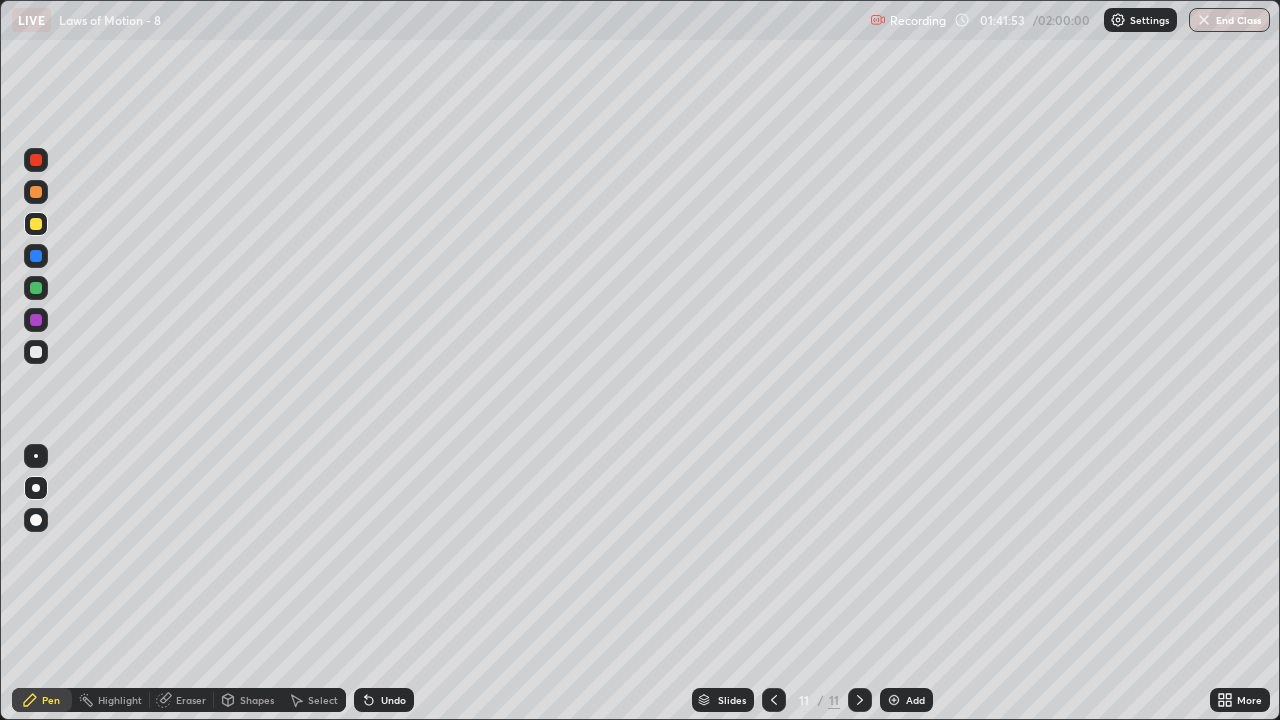 click at bounding box center (36, 192) 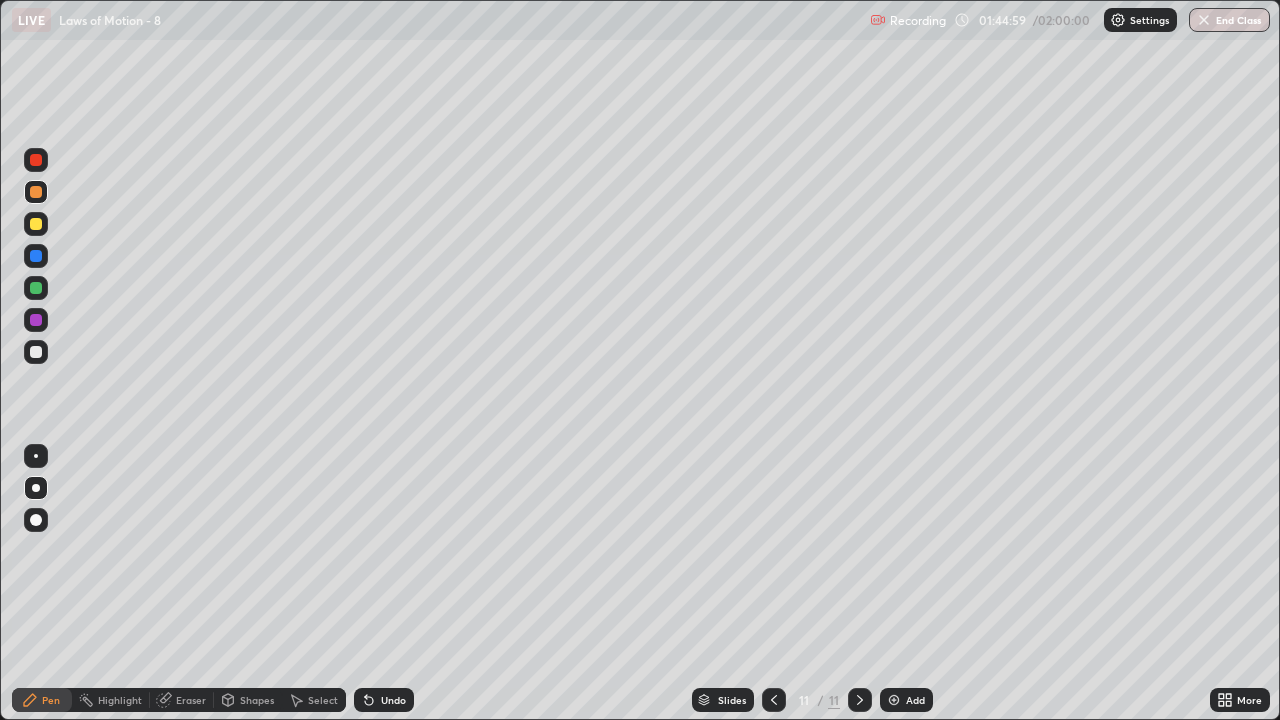 click at bounding box center (36, 192) 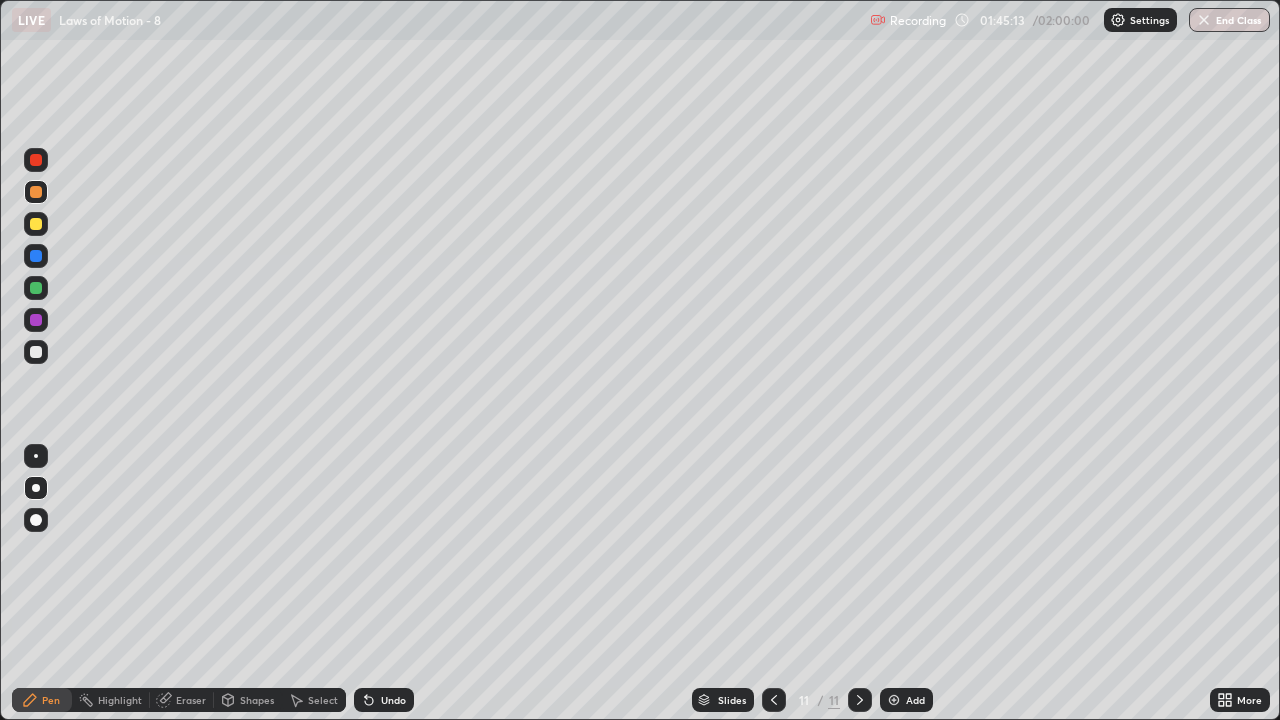 click at bounding box center (36, 224) 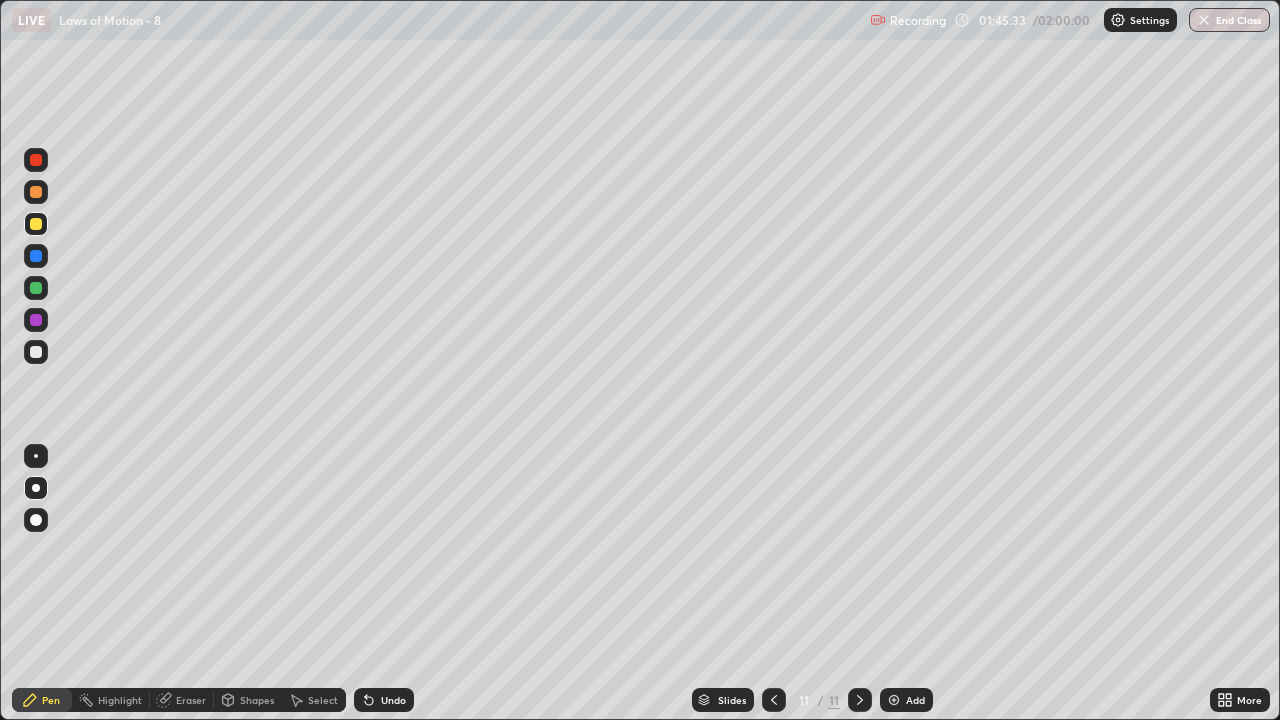 click at bounding box center (36, 192) 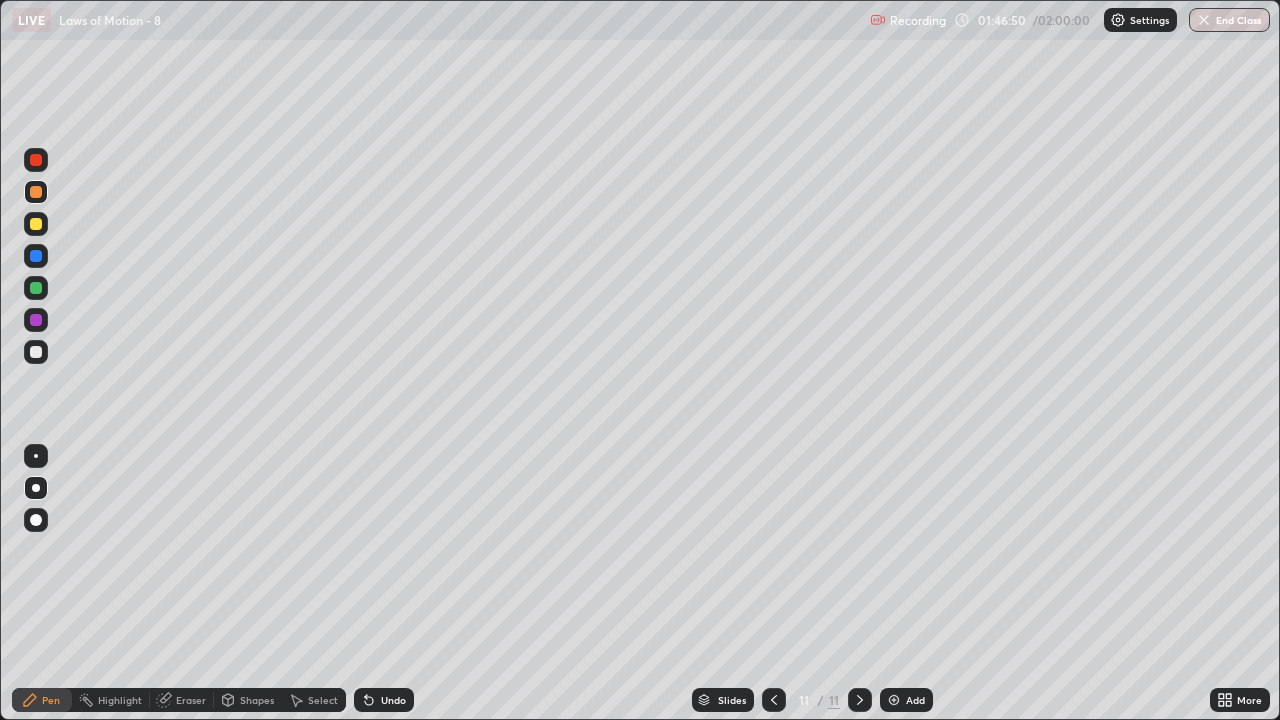 click at bounding box center [36, 288] 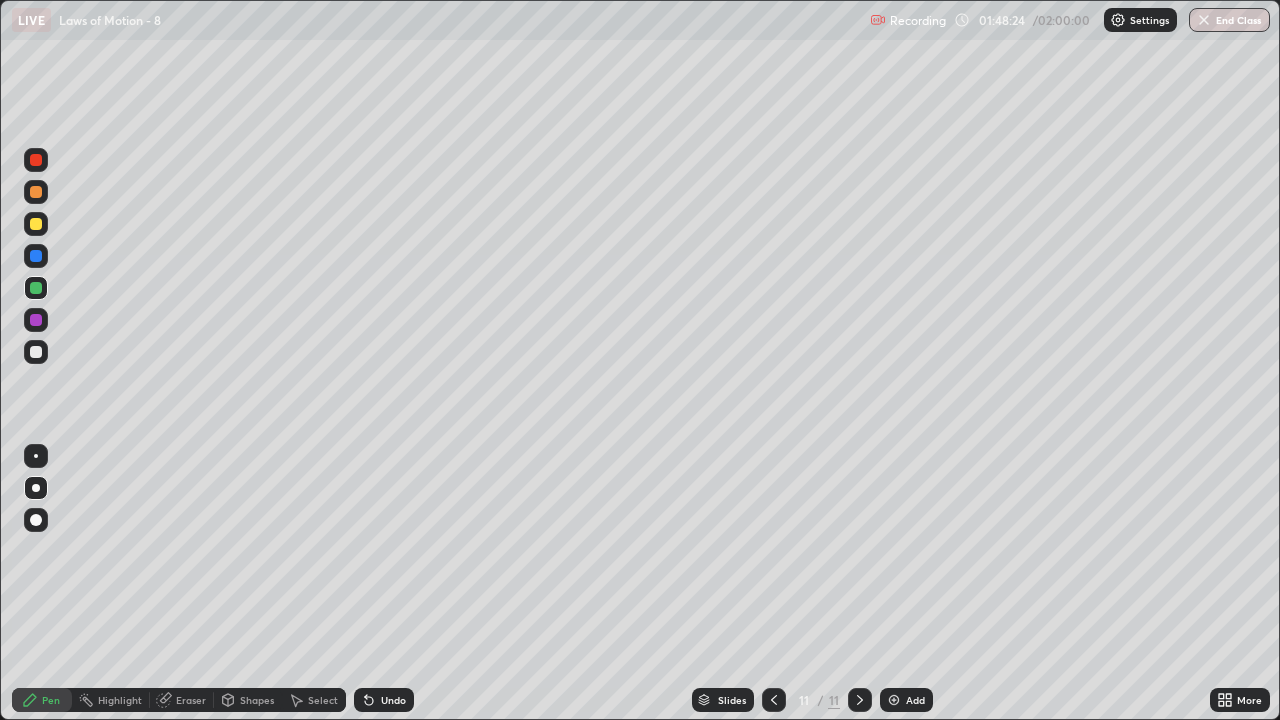 click on "Add" at bounding box center (906, 700) 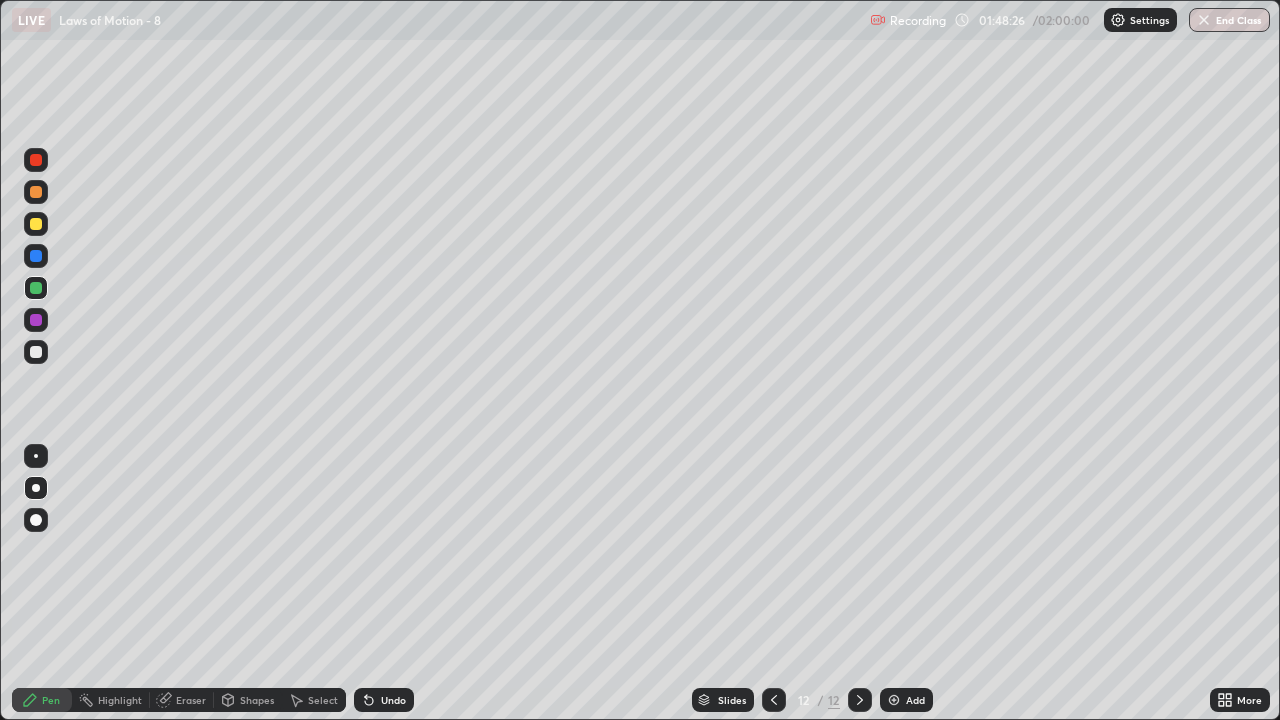 click at bounding box center [36, 352] 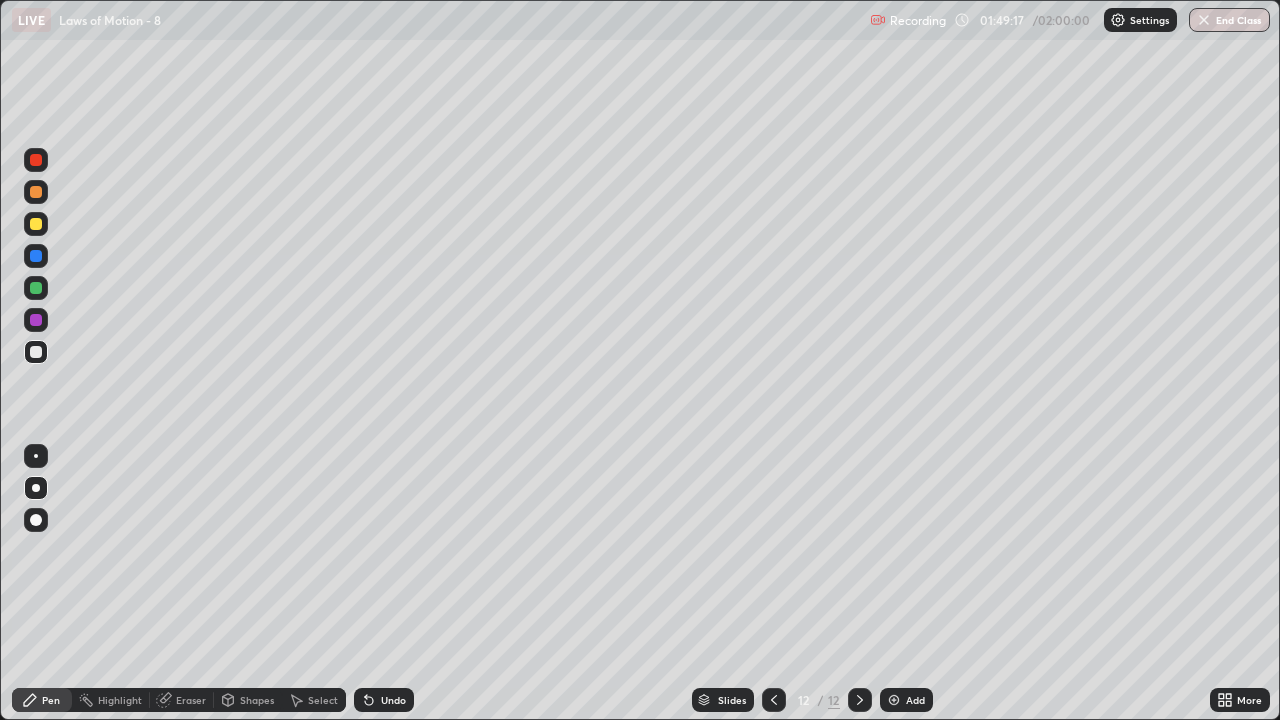 click 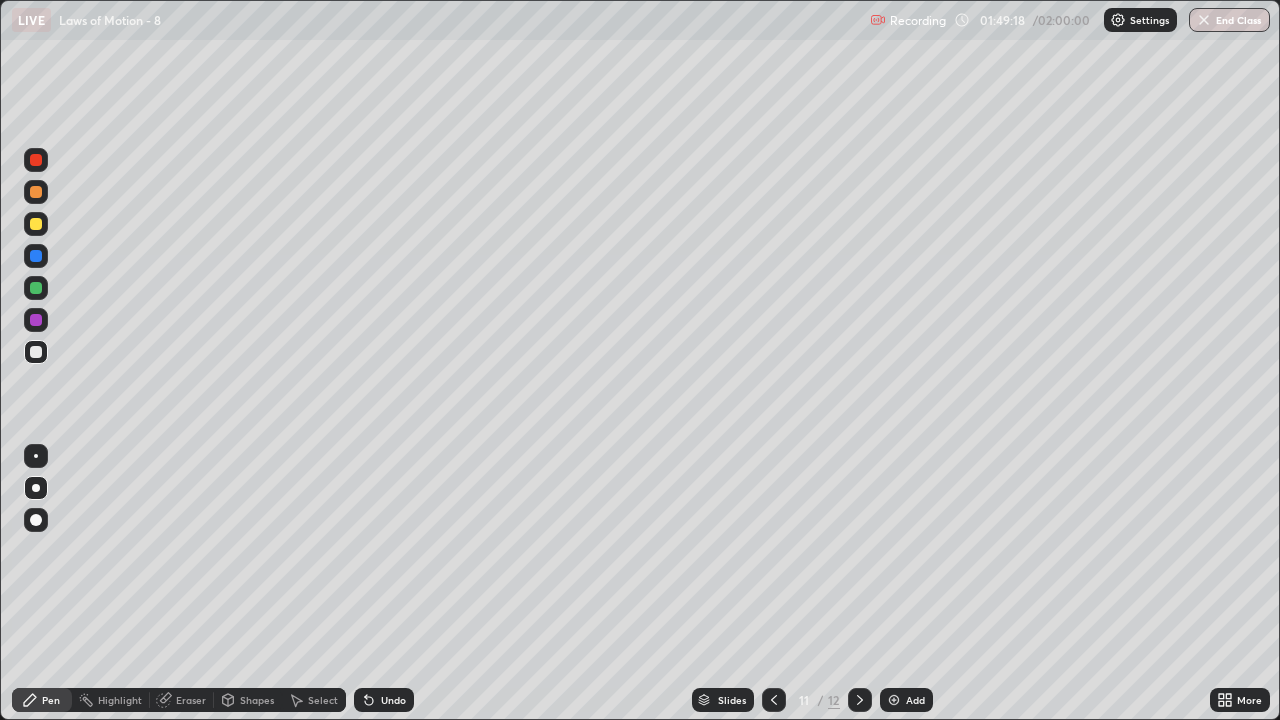 click 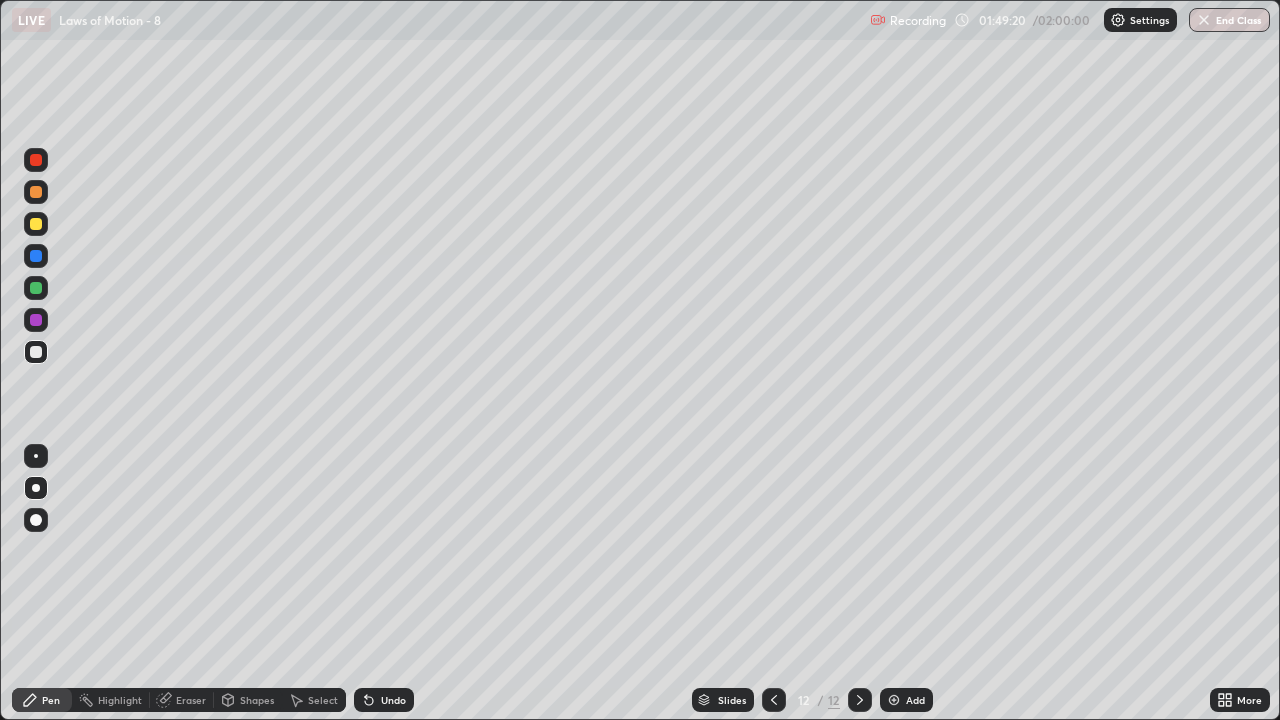 click on "Undo" at bounding box center [393, 700] 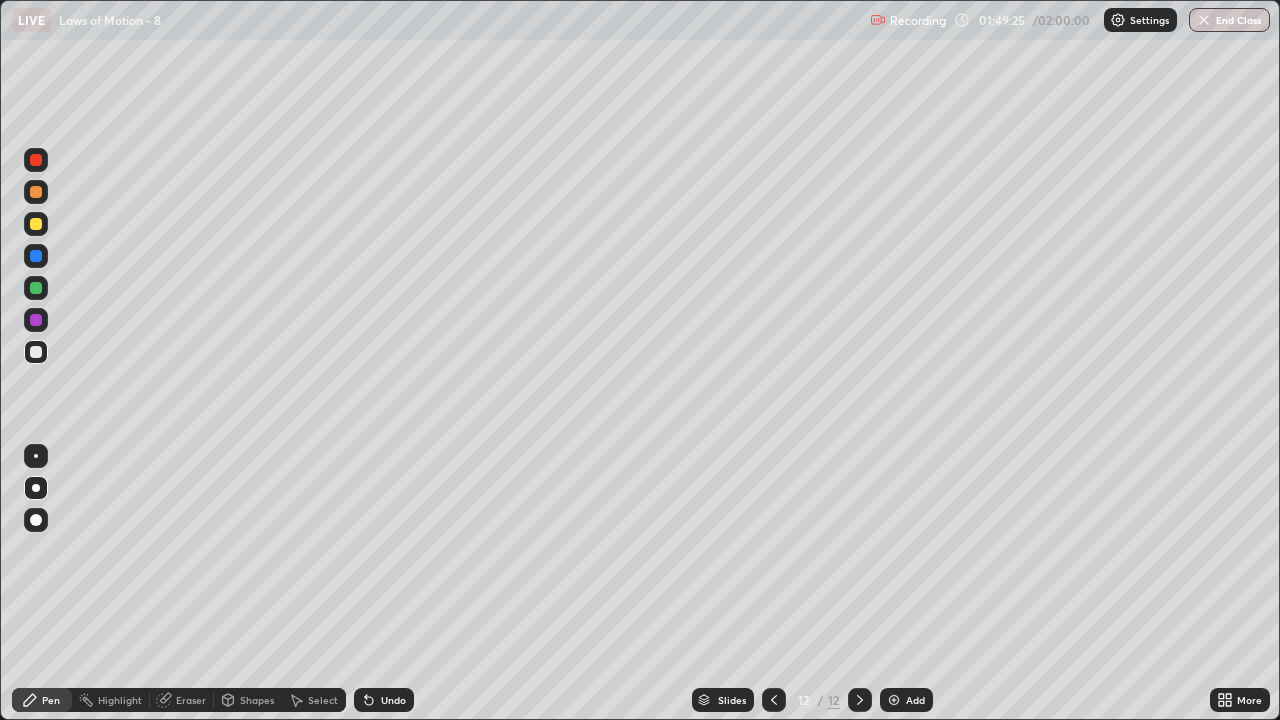 click at bounding box center (36, 192) 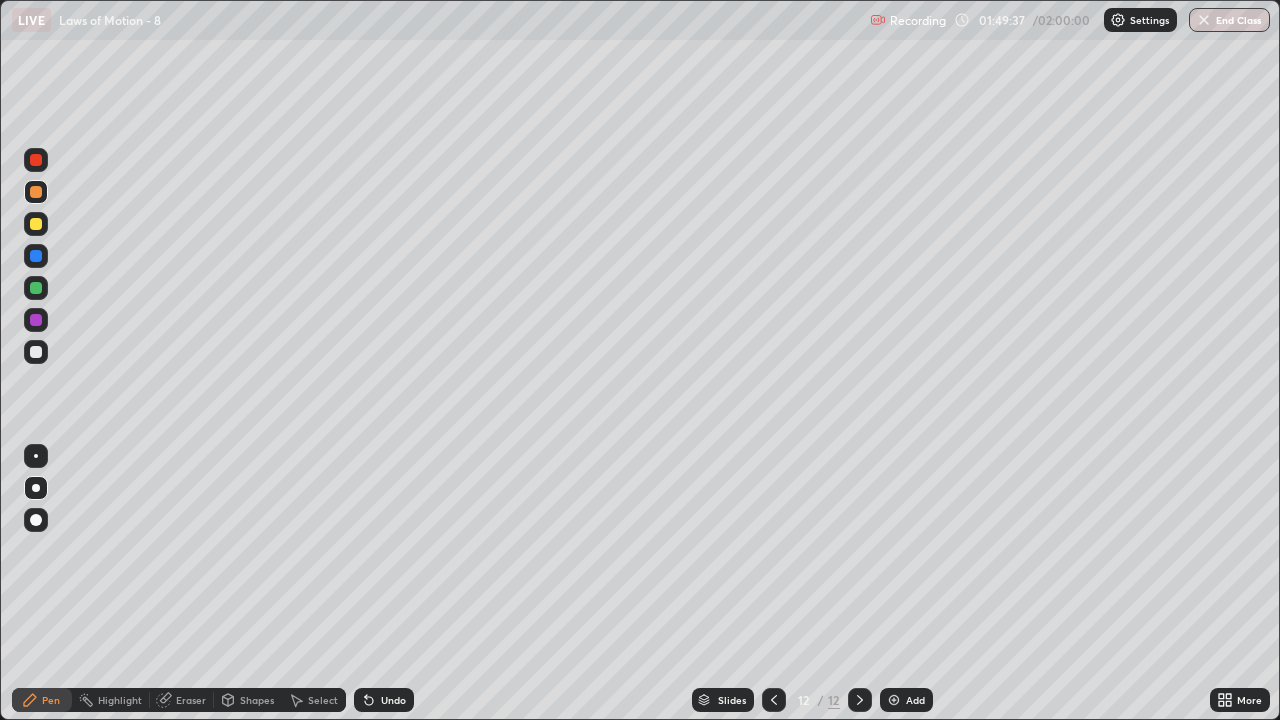 click at bounding box center (36, 224) 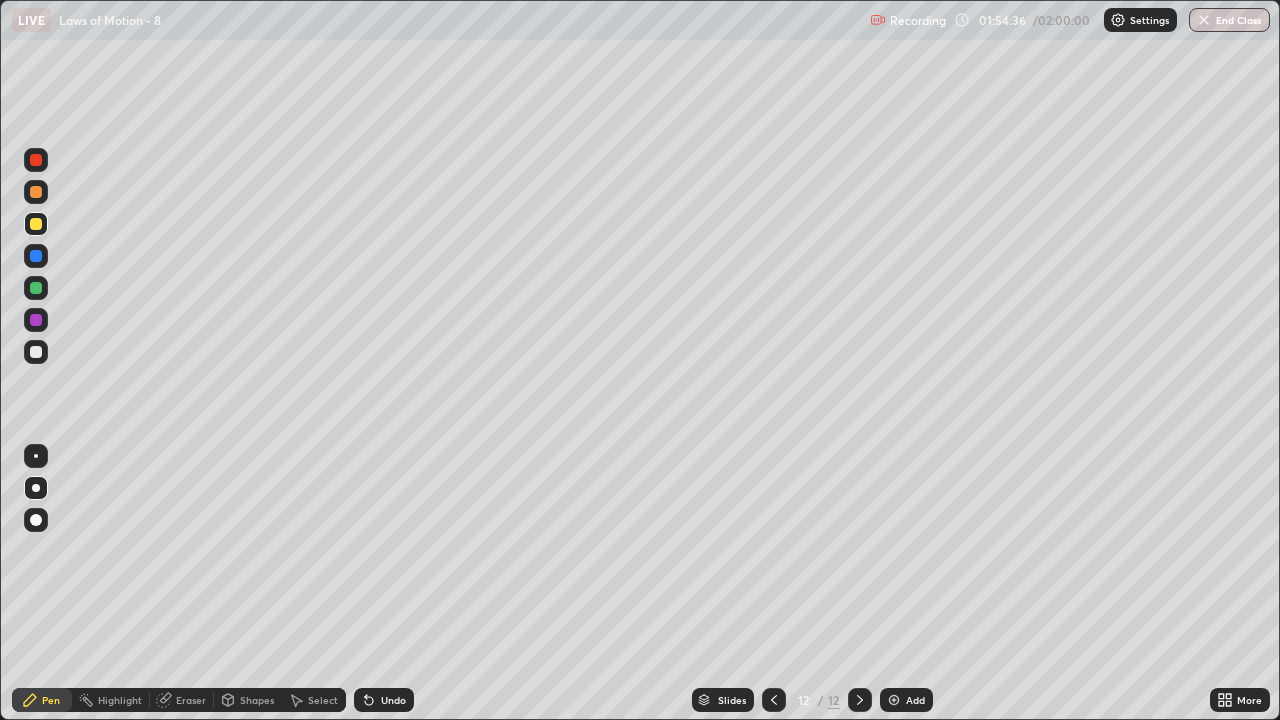 click at bounding box center [36, 352] 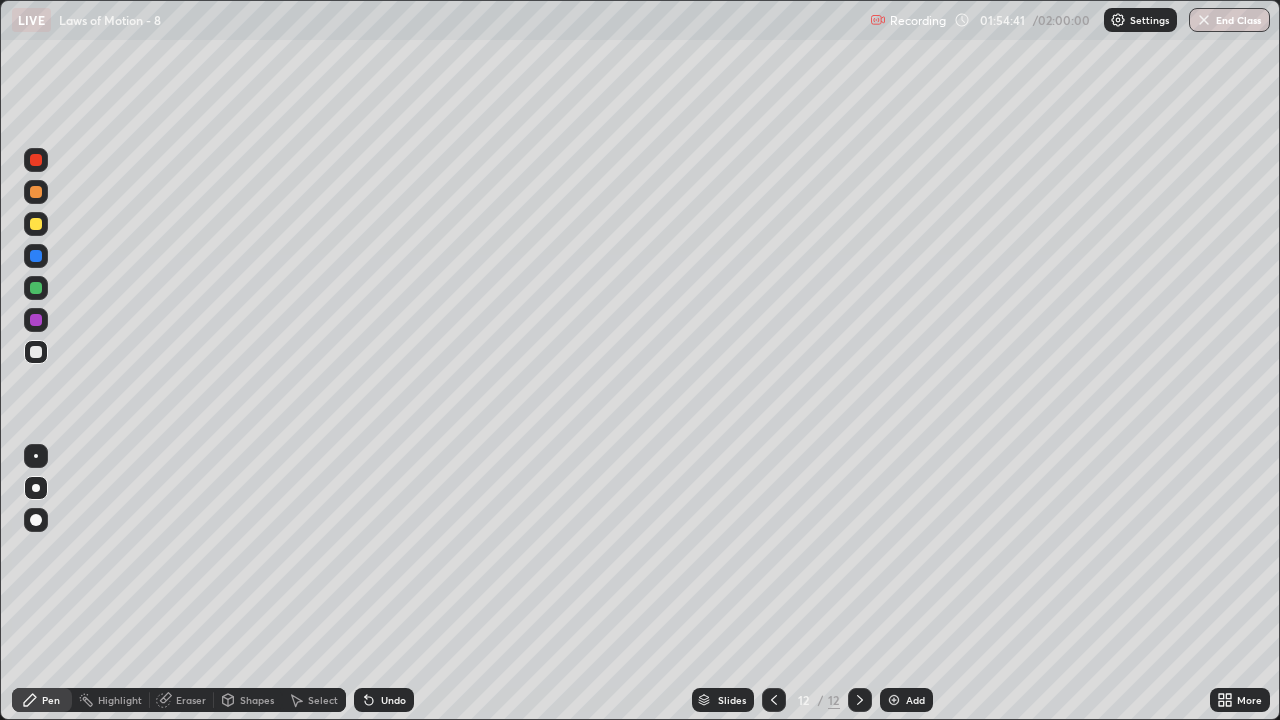 click at bounding box center [36, 224] 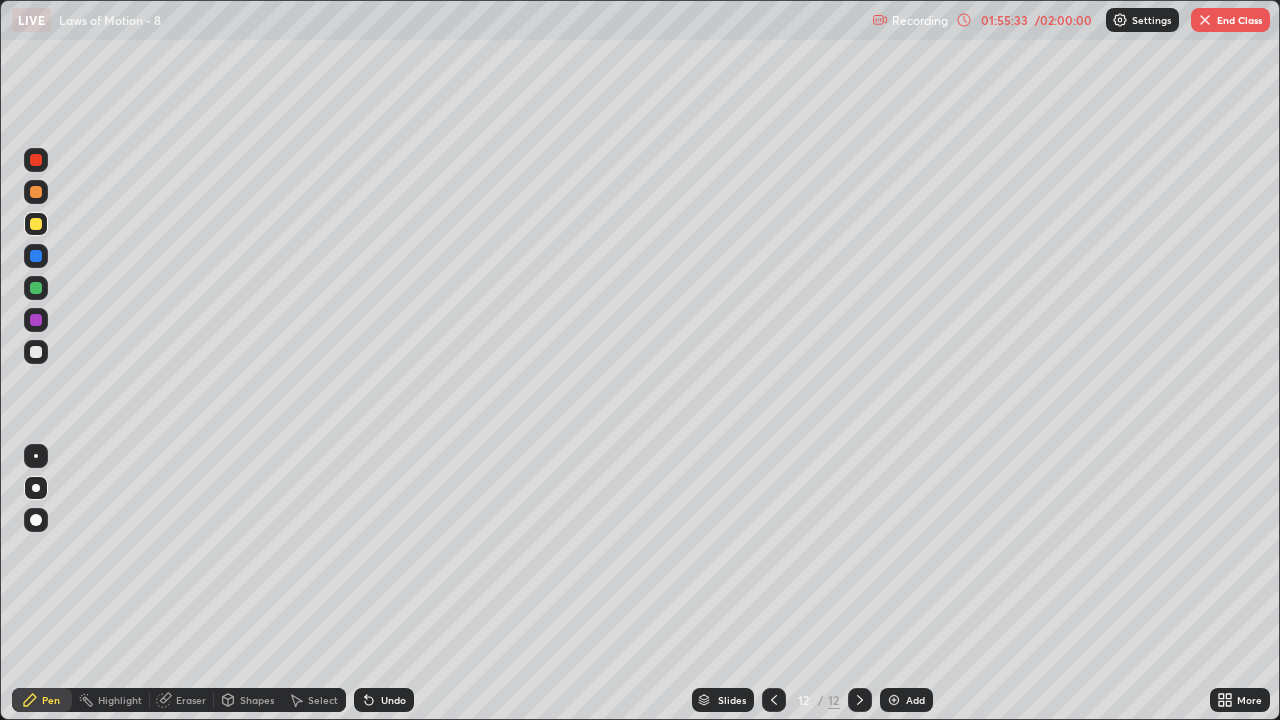 click at bounding box center [36, 192] 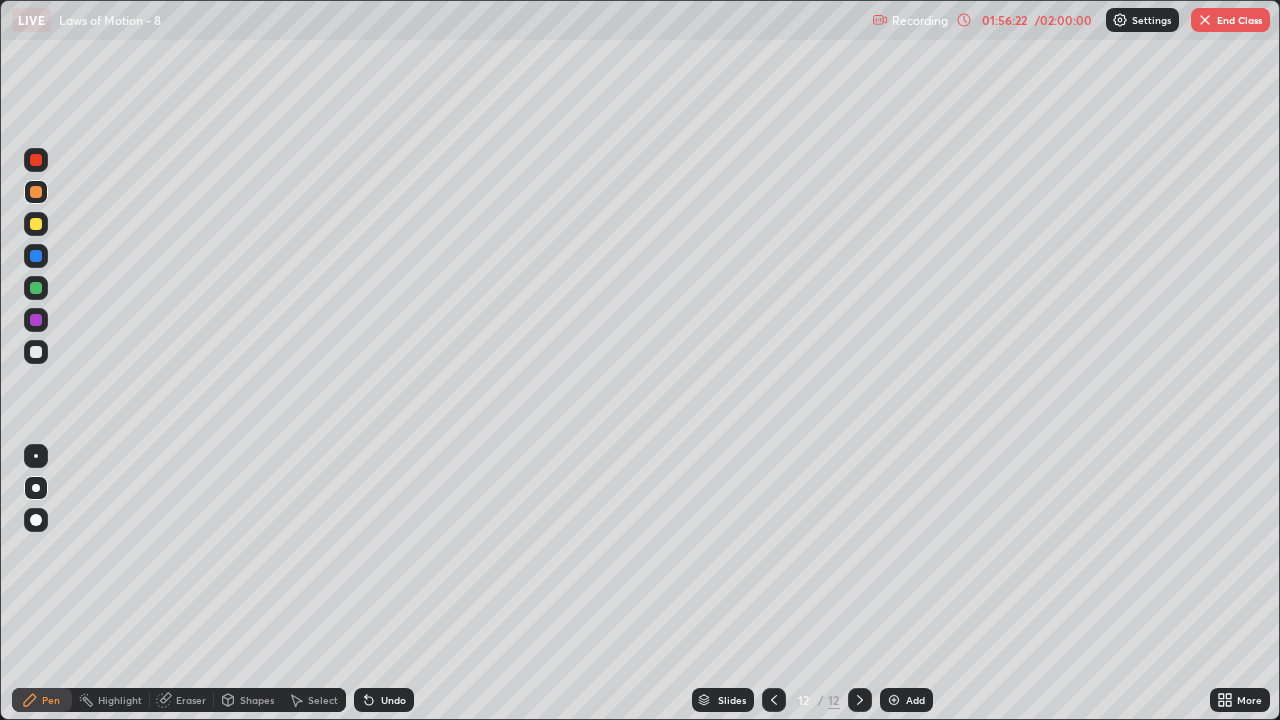 click at bounding box center (36, 352) 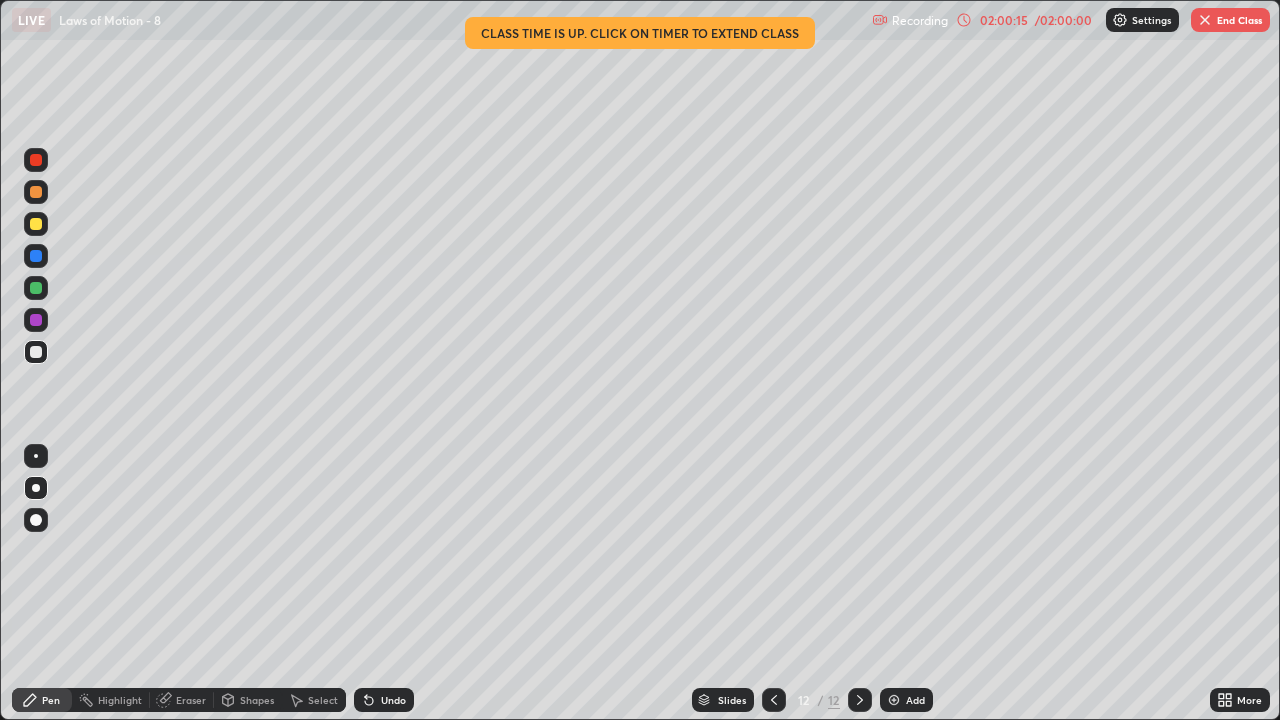 click on "End Class" at bounding box center (1230, 20) 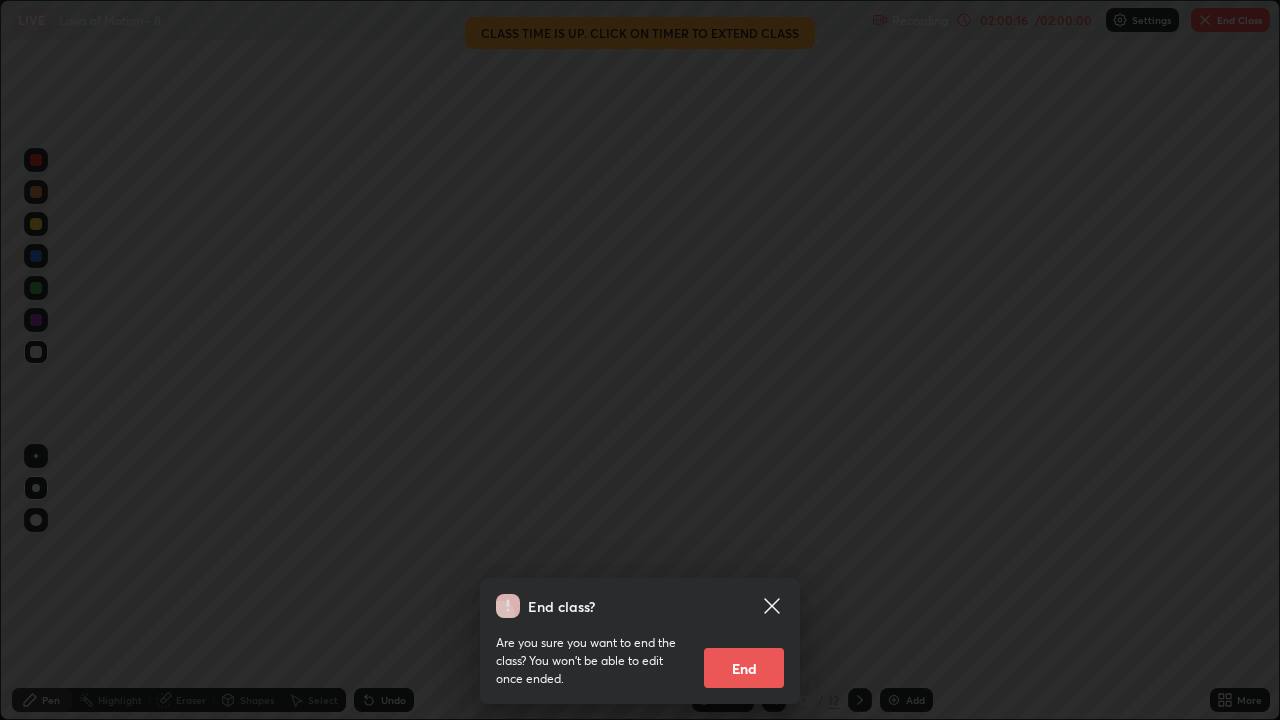 click on "End" at bounding box center [744, 668] 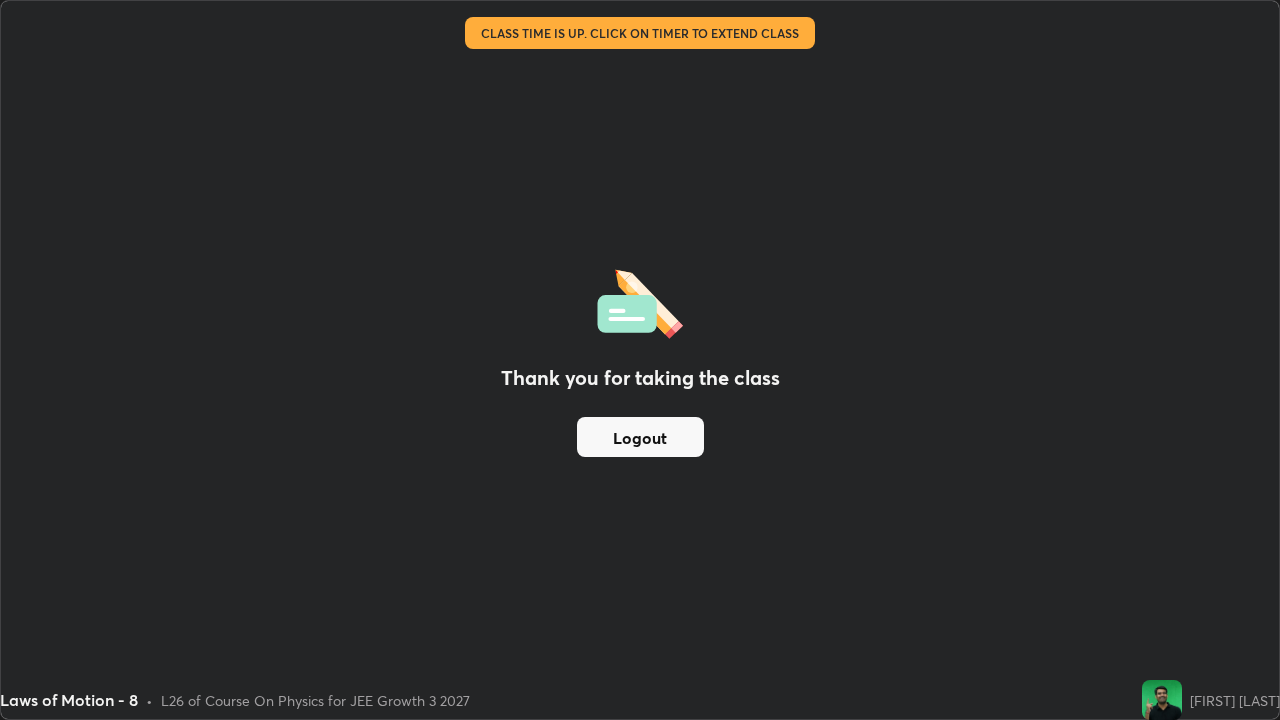 click on "Thank you for taking the class Logout" at bounding box center [640, 360] 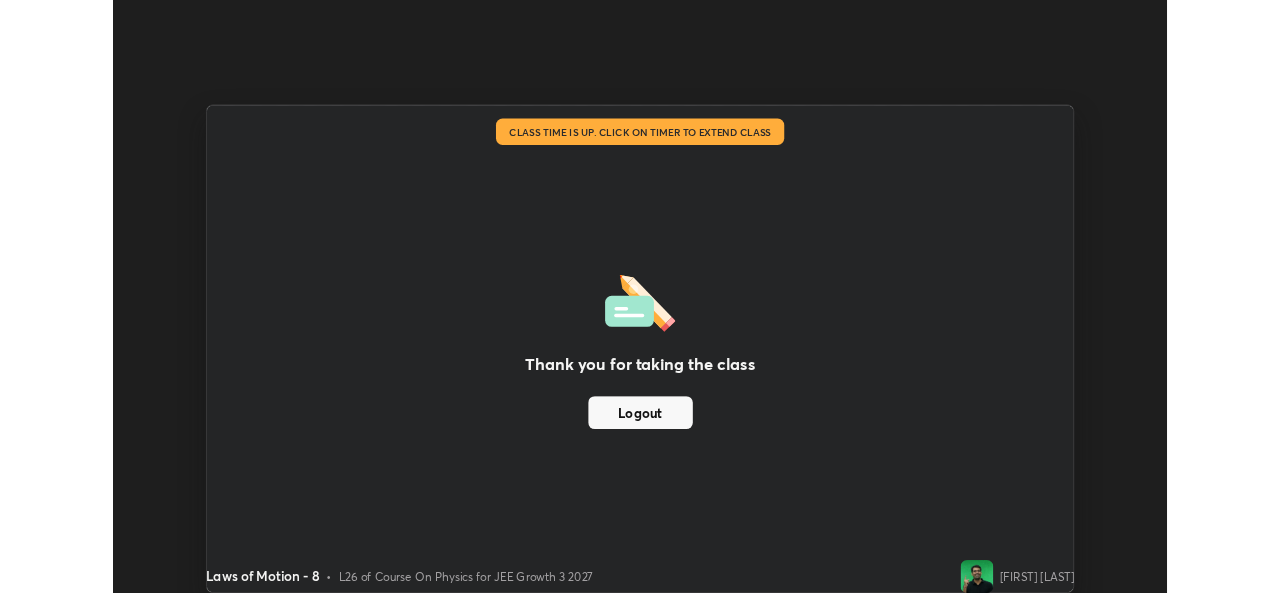 scroll, scrollTop: 593, scrollLeft: 1280, axis: both 